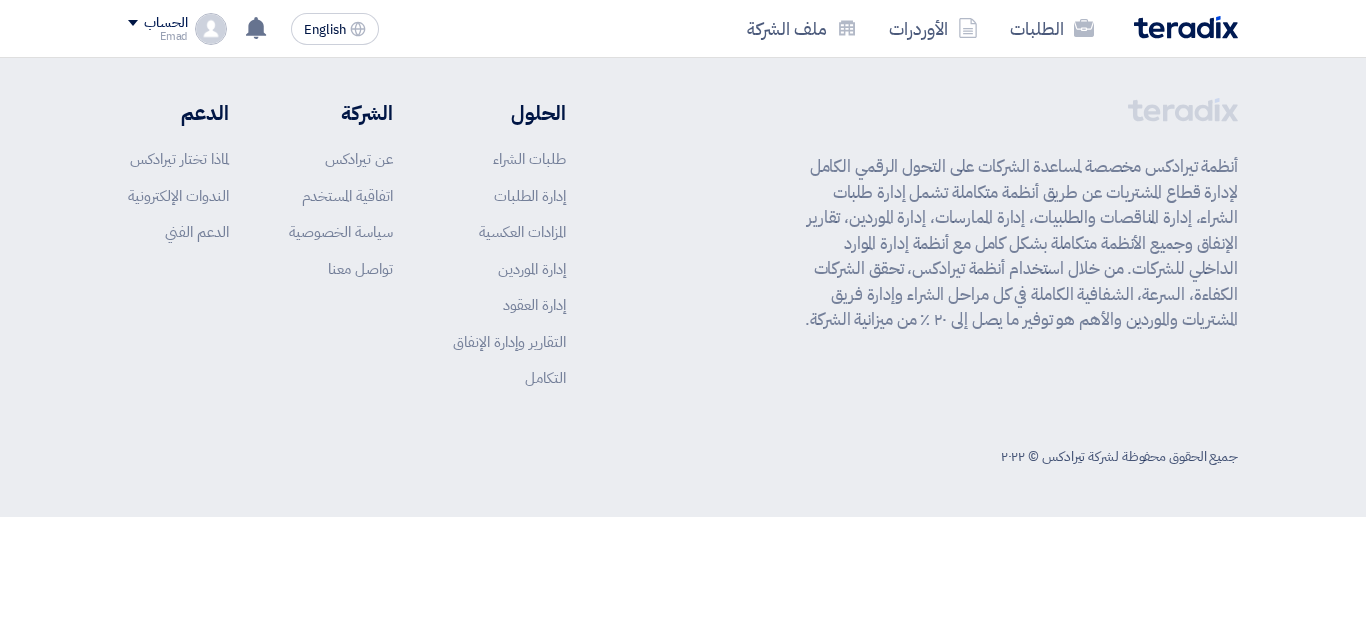 scroll, scrollTop: 0, scrollLeft: 0, axis: both 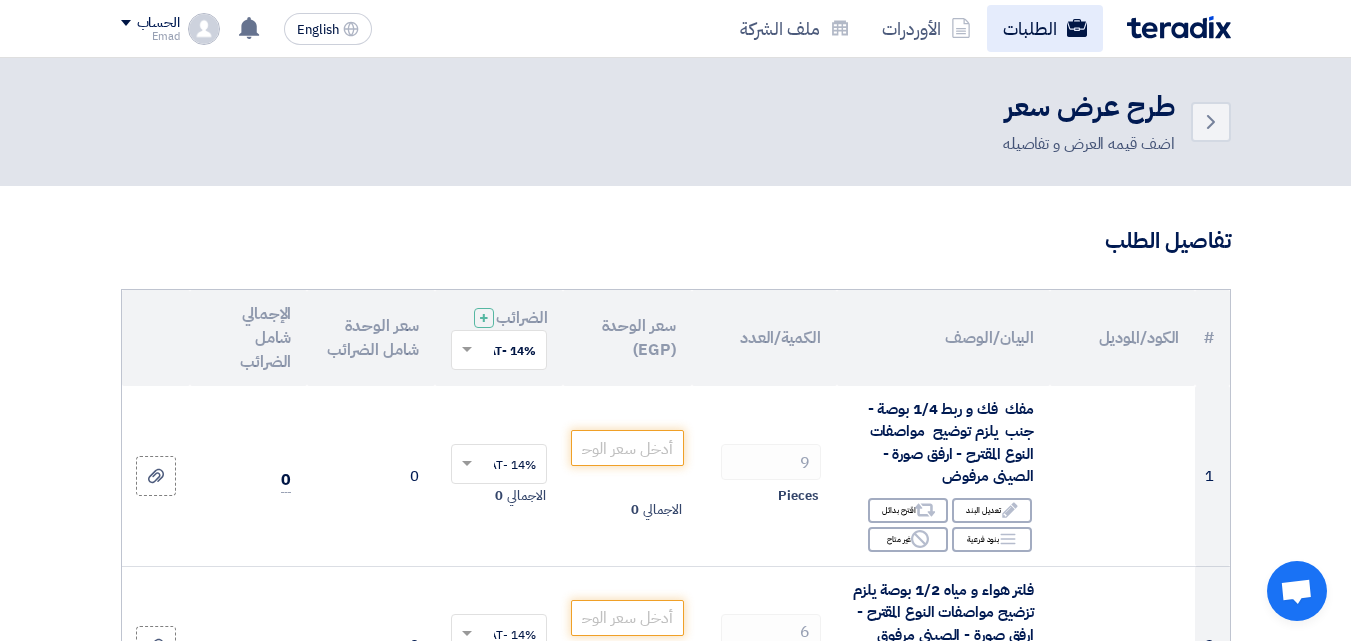 click on "الطلبات" 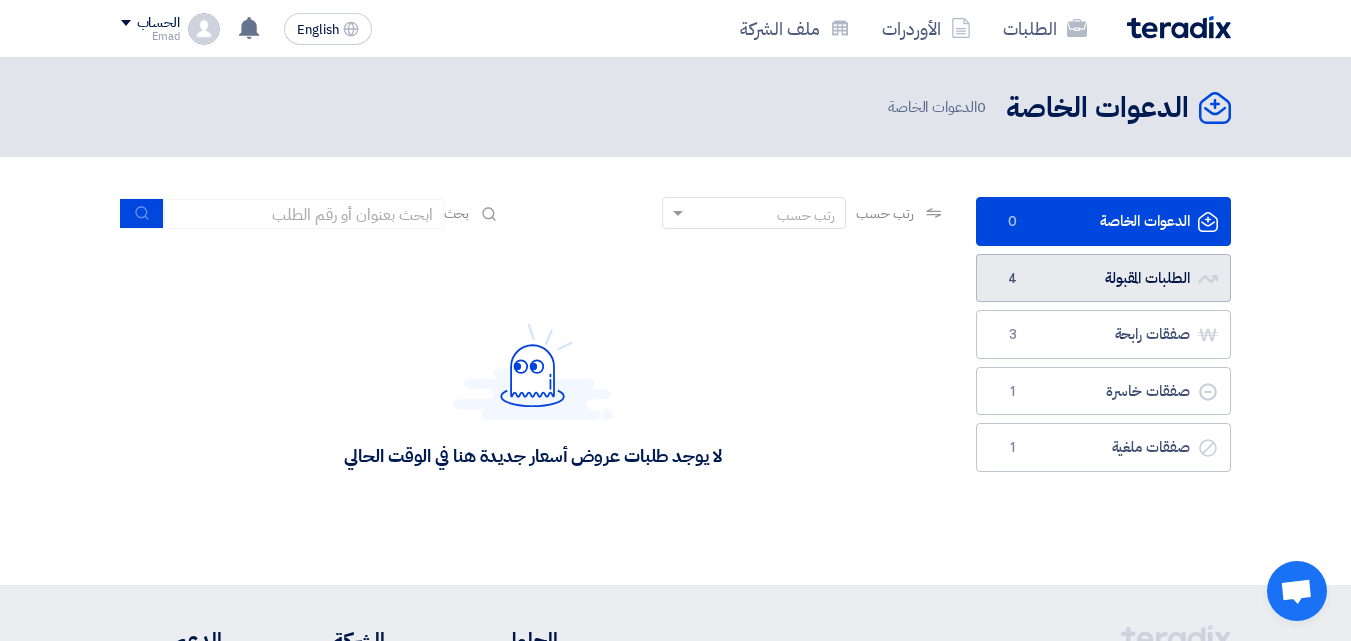 click on "الطلبات المقبولة
الطلبات المقبولة
4" 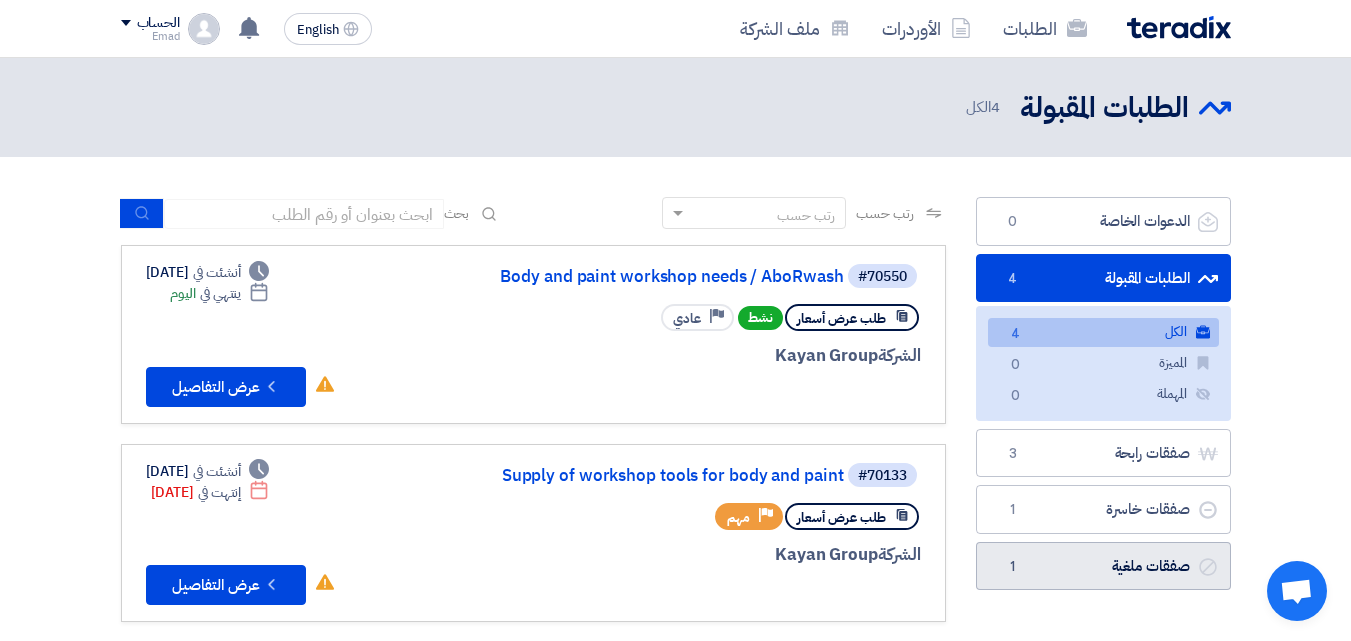 click on "صفقات ملغية
صفقات ملغية
1" 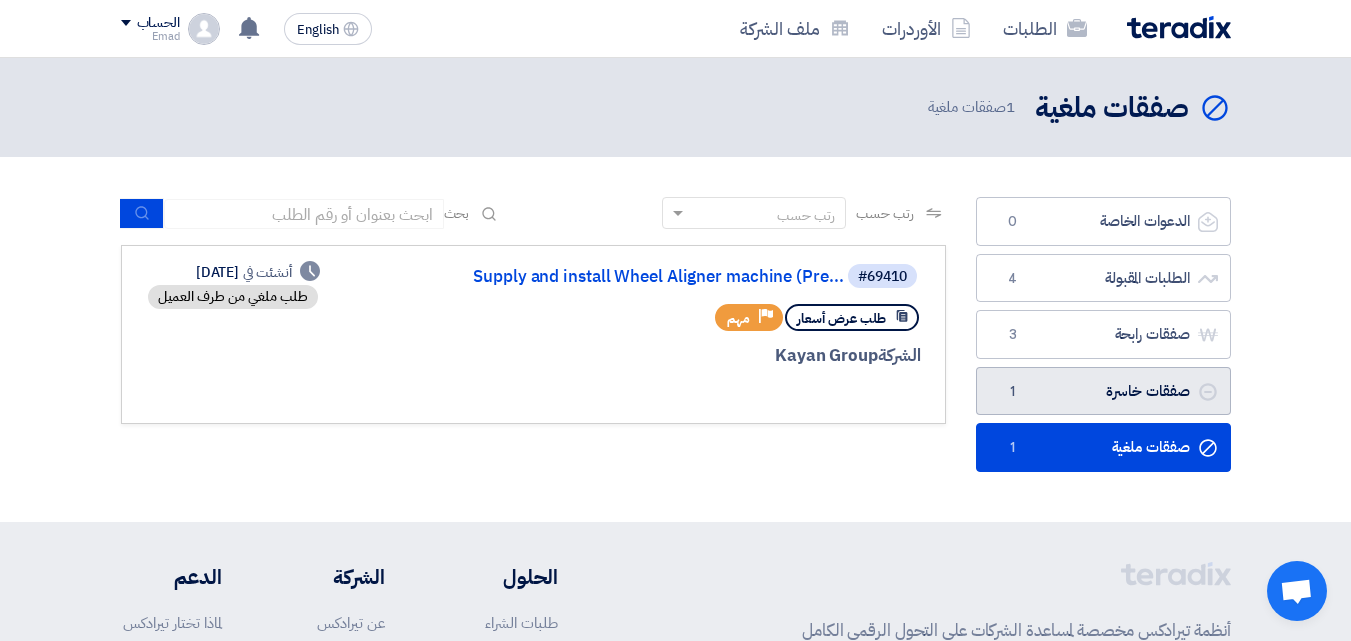 click on "صفقات خاسرة
صفقات خاسرة
1" 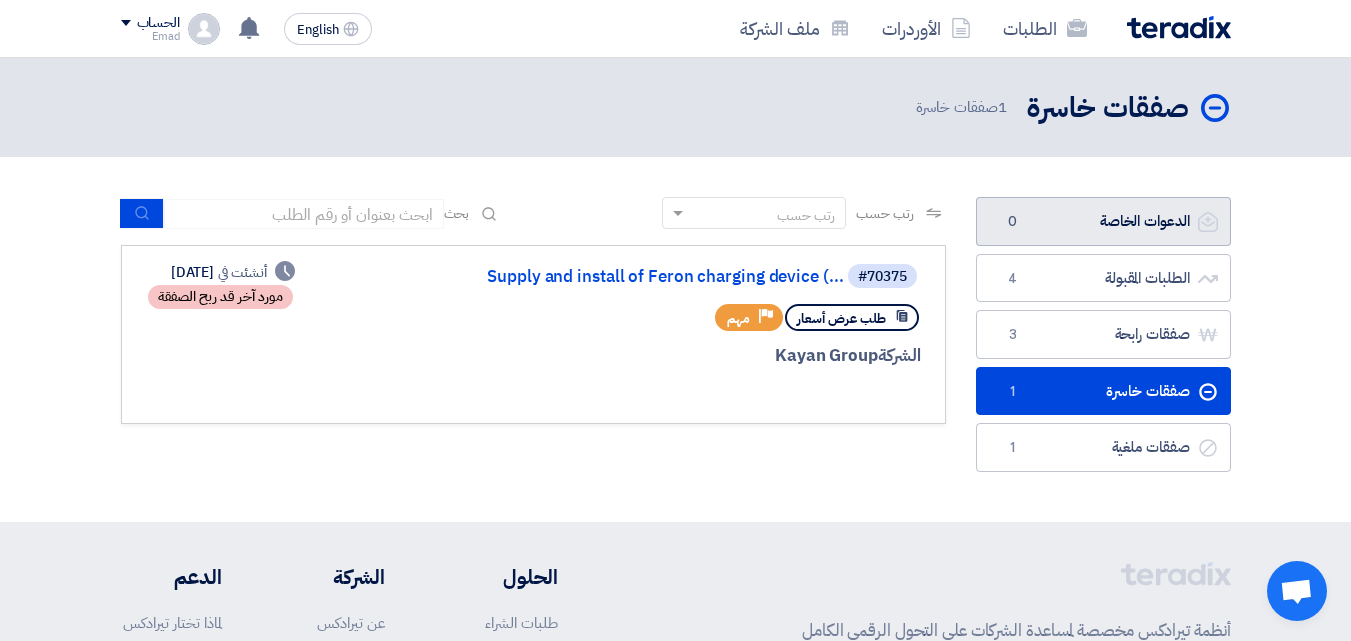 click on "الدعوات الخاصة
الدعوات الخاصة
0" 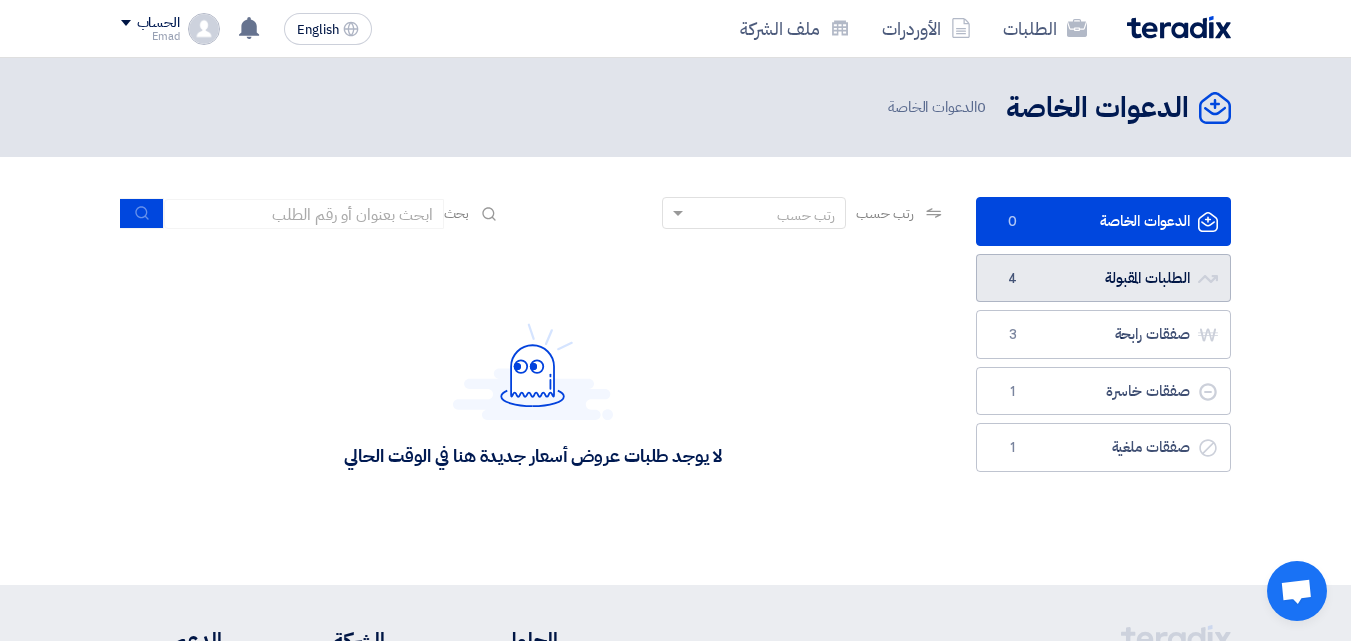 click on "الطلبات المقبولة
الطلبات المقبولة
4" 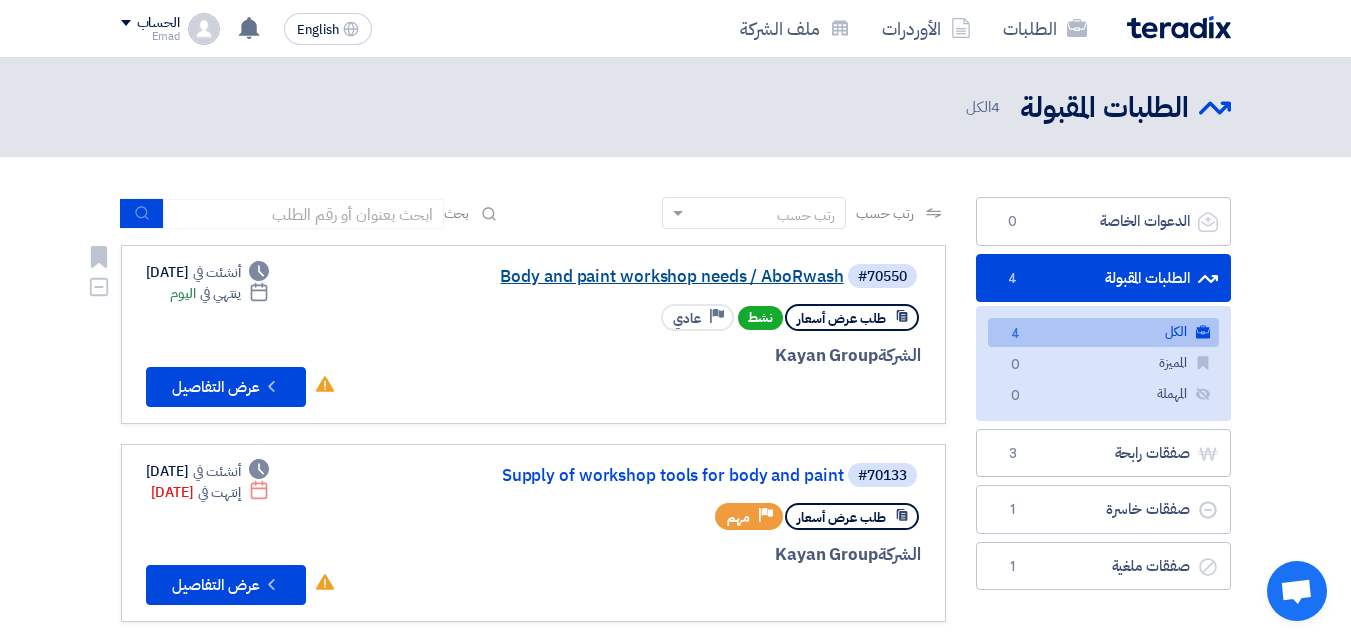 click on "Body and paint workshop needs / AboRwash" 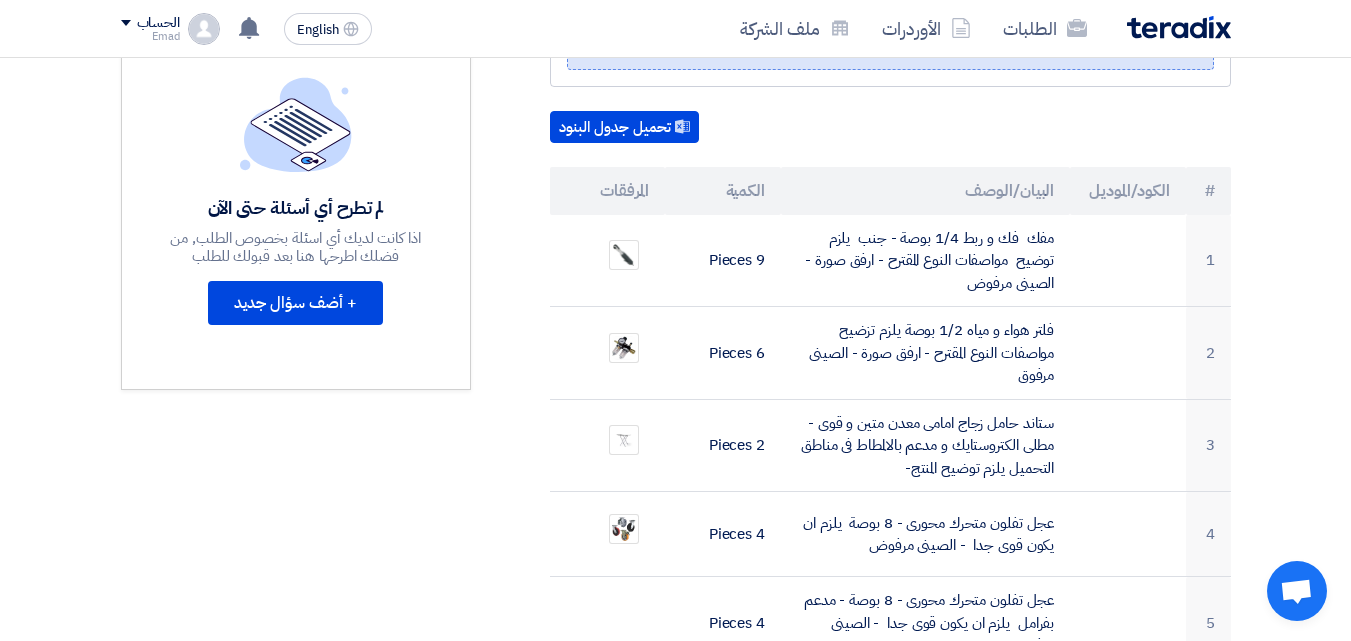 scroll, scrollTop: 938, scrollLeft: 0, axis: vertical 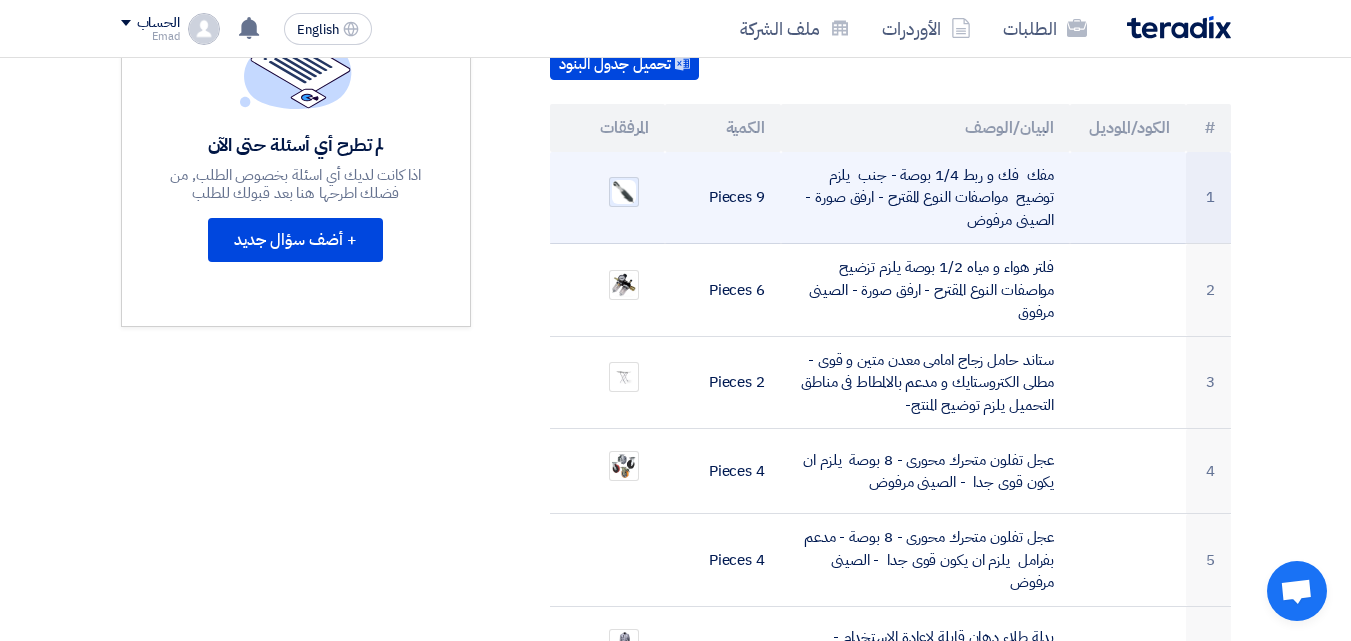 click 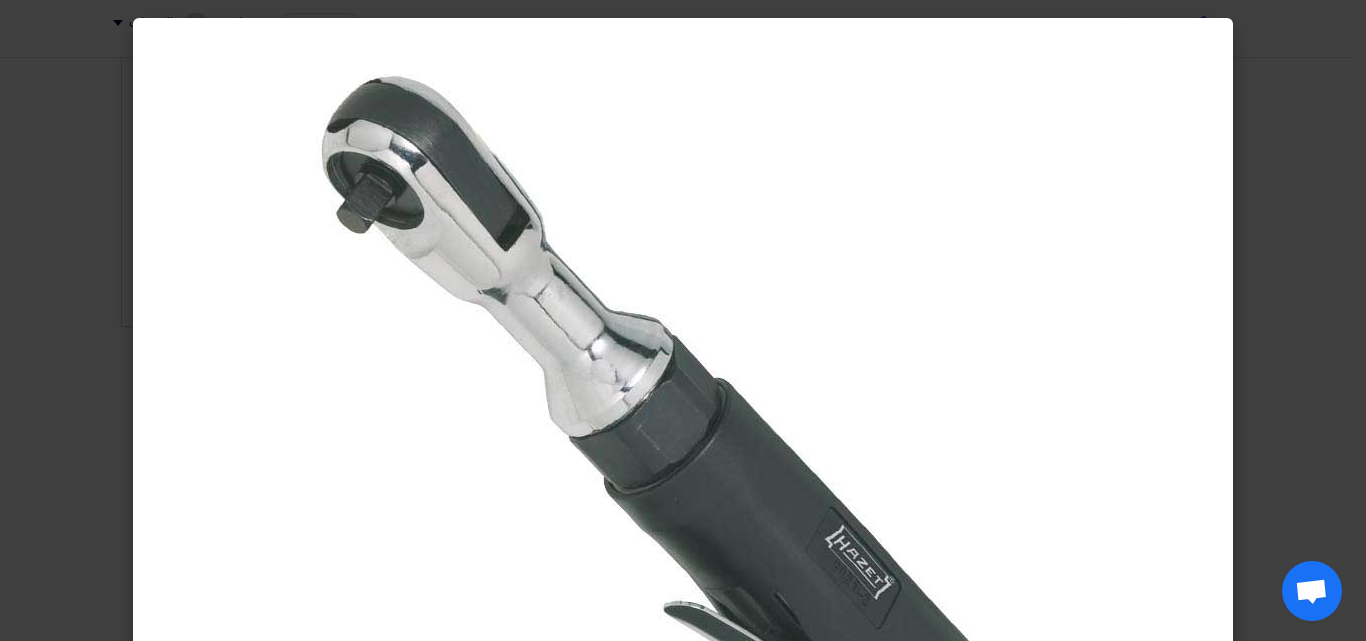 click 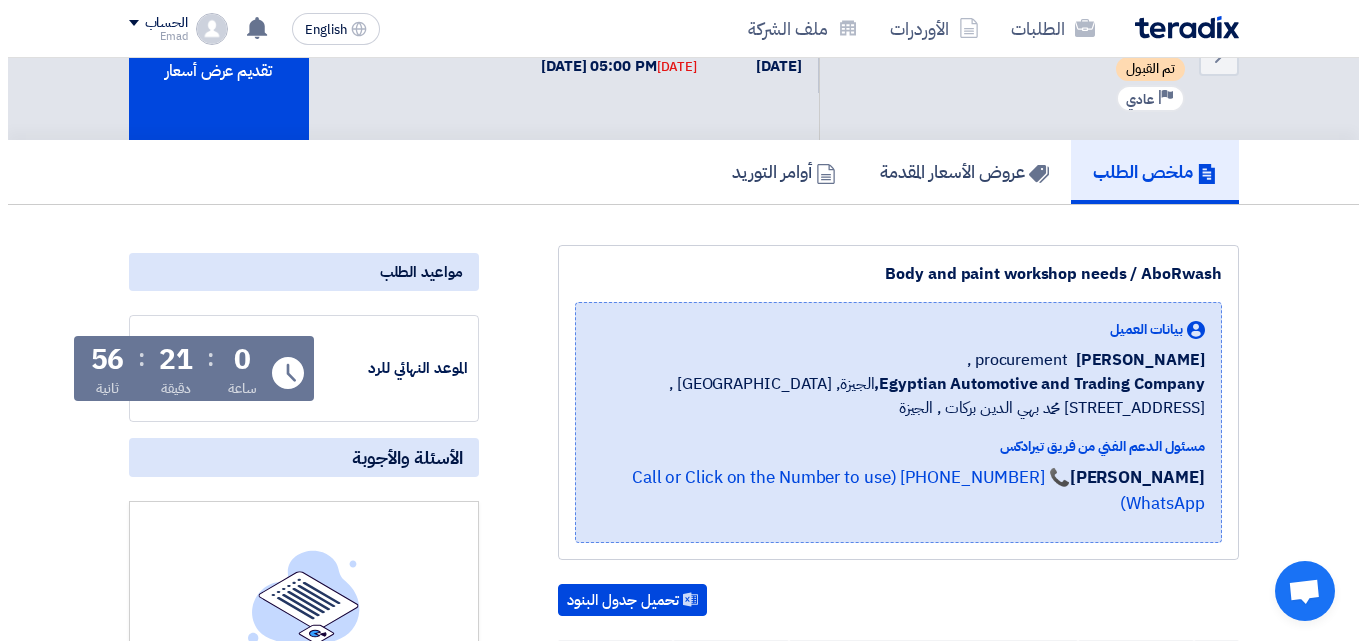scroll, scrollTop: 19, scrollLeft: 0, axis: vertical 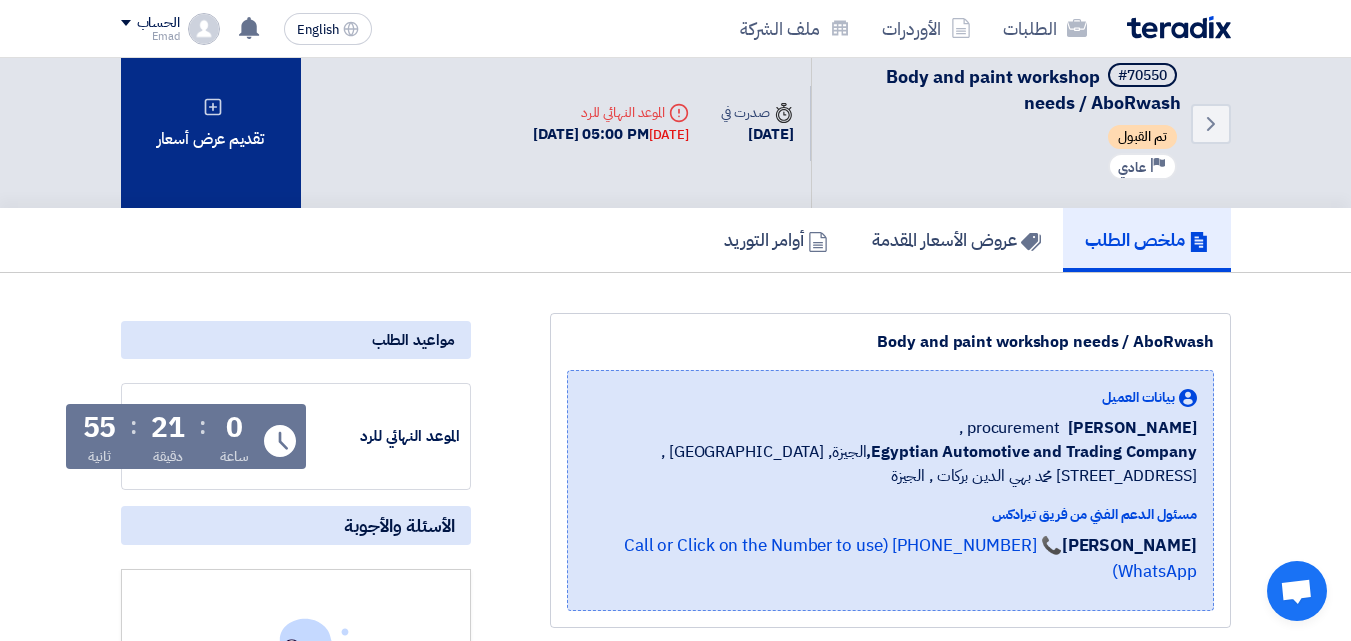 click on "تقديم عرض أسعار" 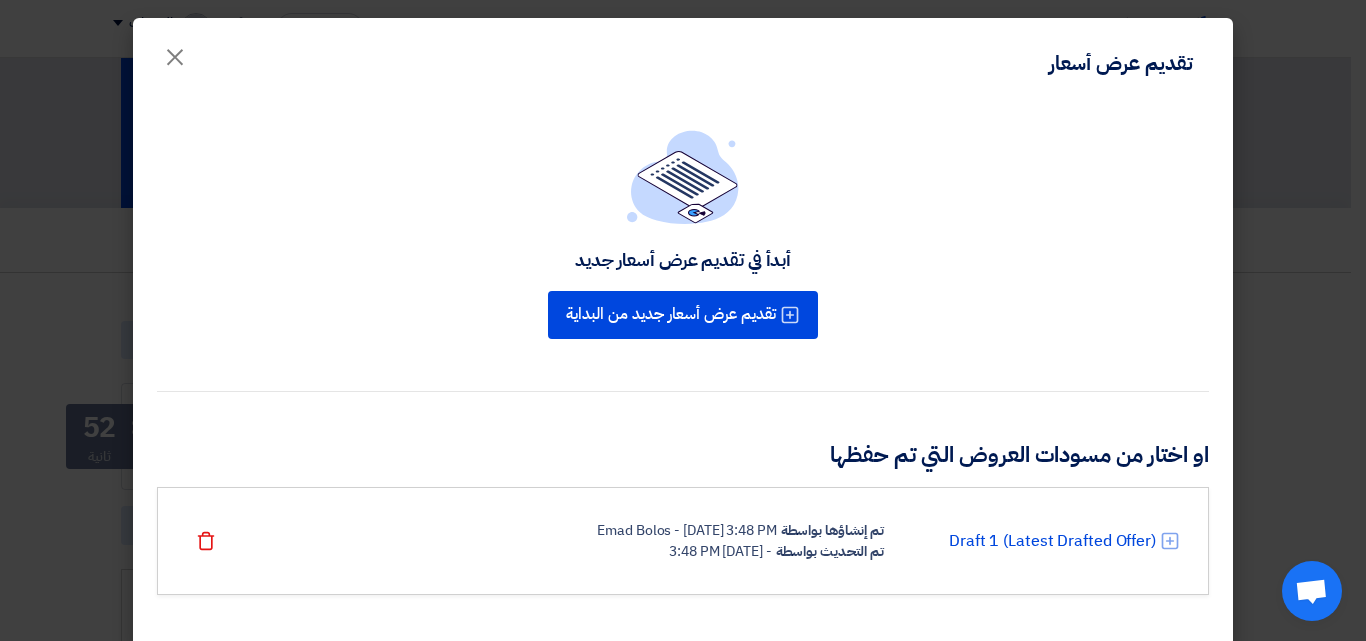 click on "أبدأ في تقديم عرض أسعار جديد" 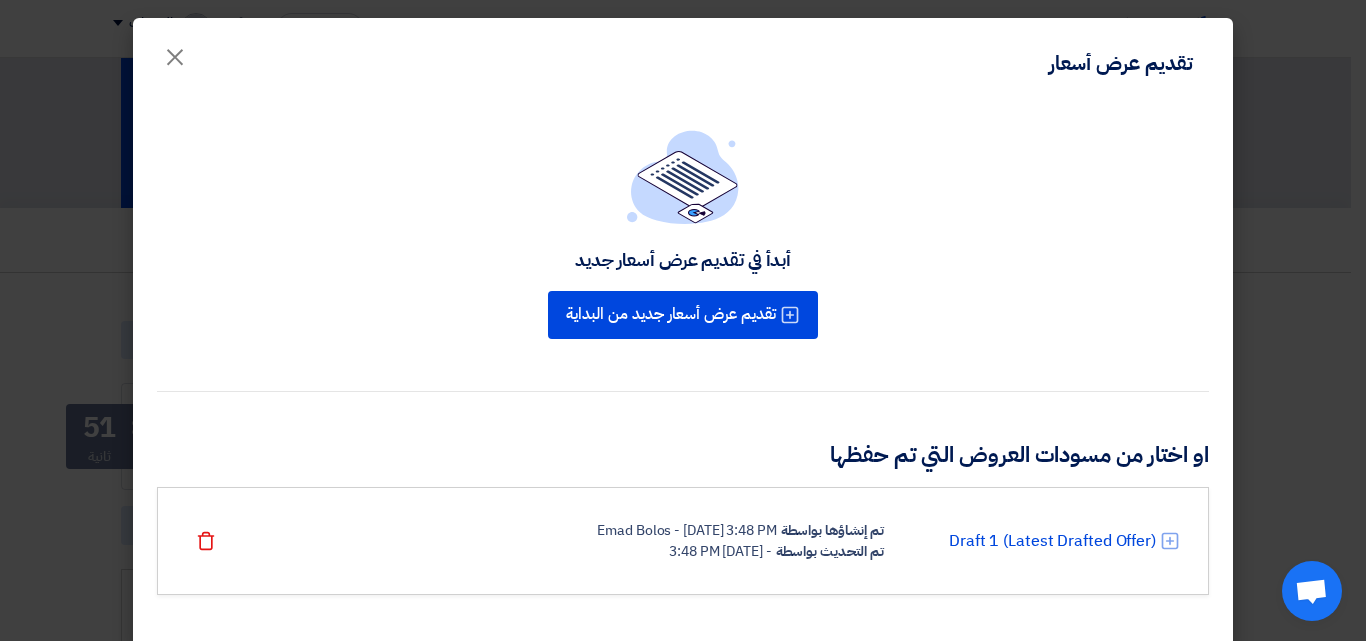 click on "أبدأ في تقديم عرض أسعار جديد" 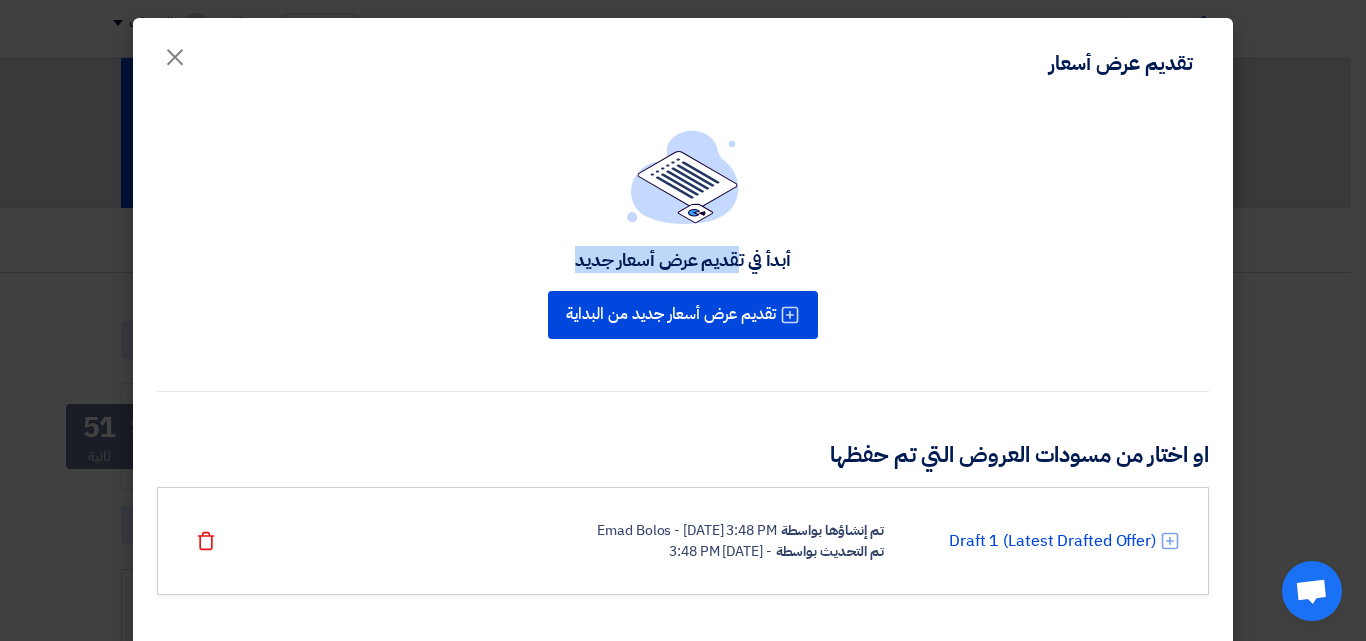 click on "أبدأ في تقديم عرض أسعار جديد" 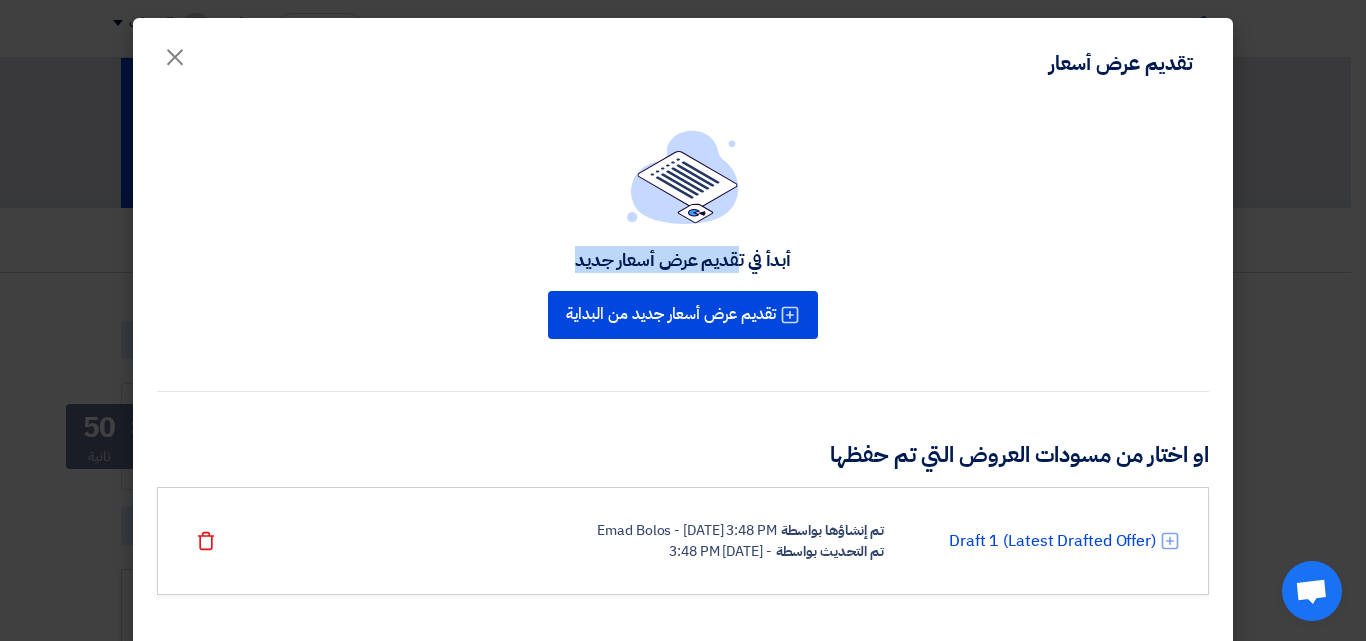 click on "أبدأ في تقديم عرض أسعار جديد" 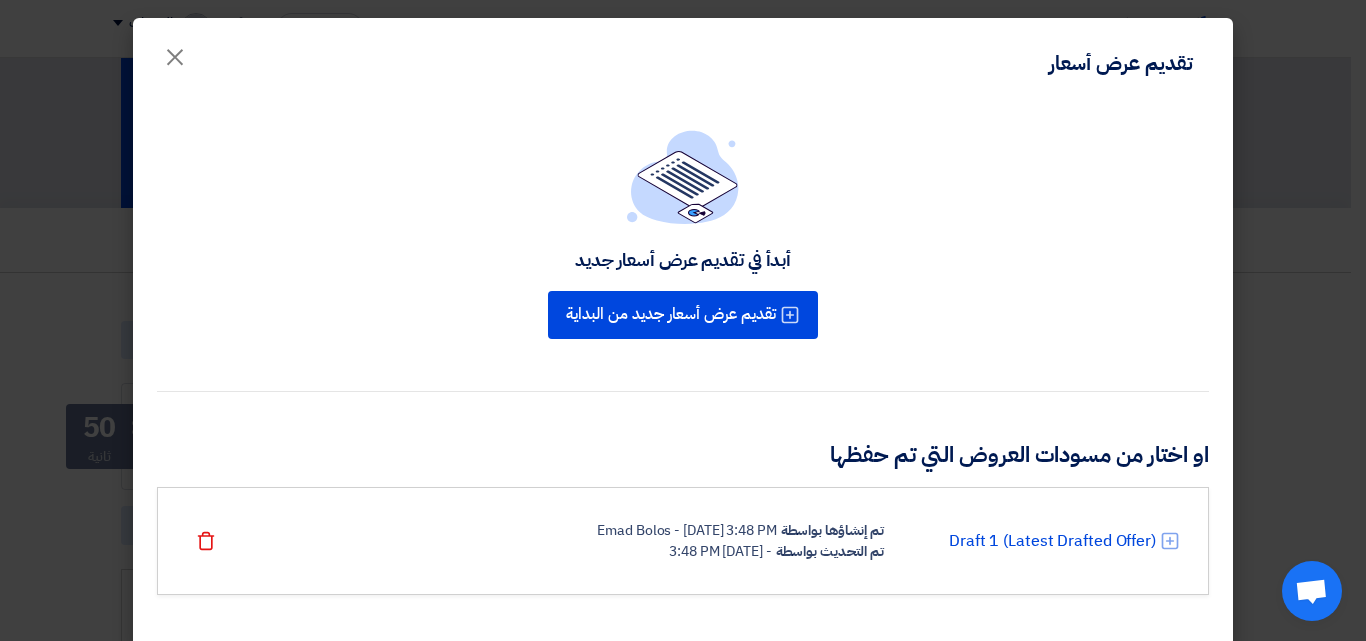 click on "أبدأ في تقديم عرض أسعار جديد
تقديم عرض أسعار جديد من البداية" 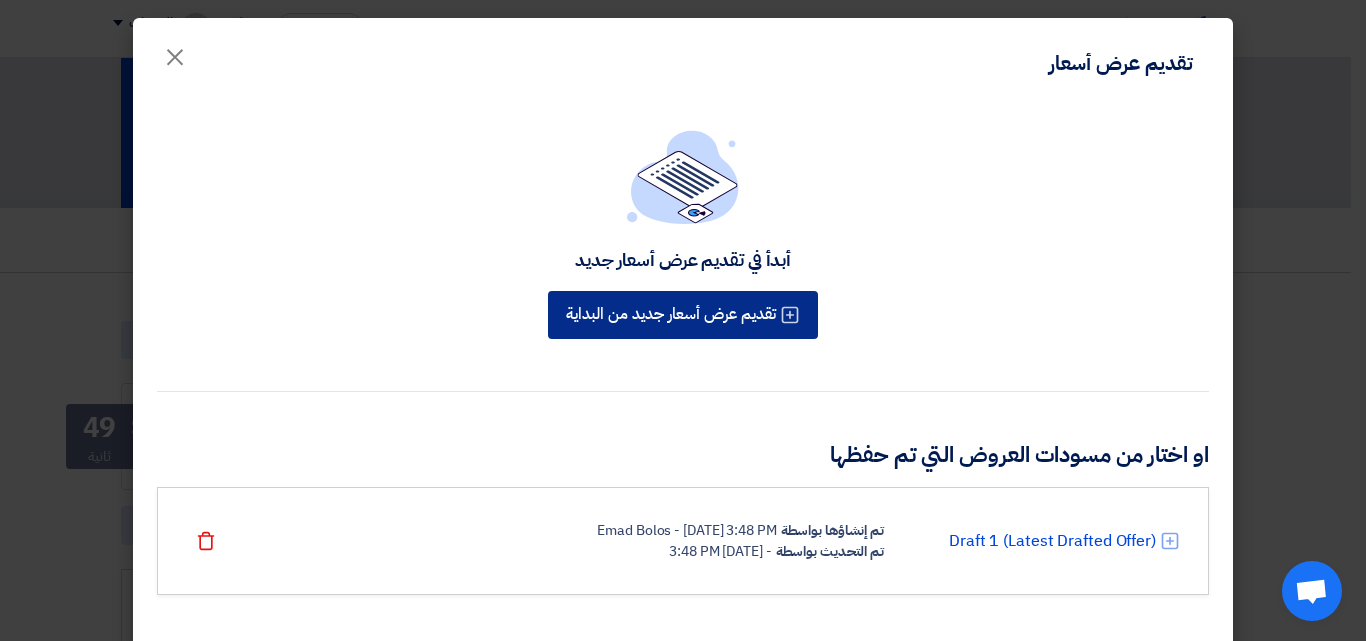 click on "تقديم عرض أسعار جديد من البداية" 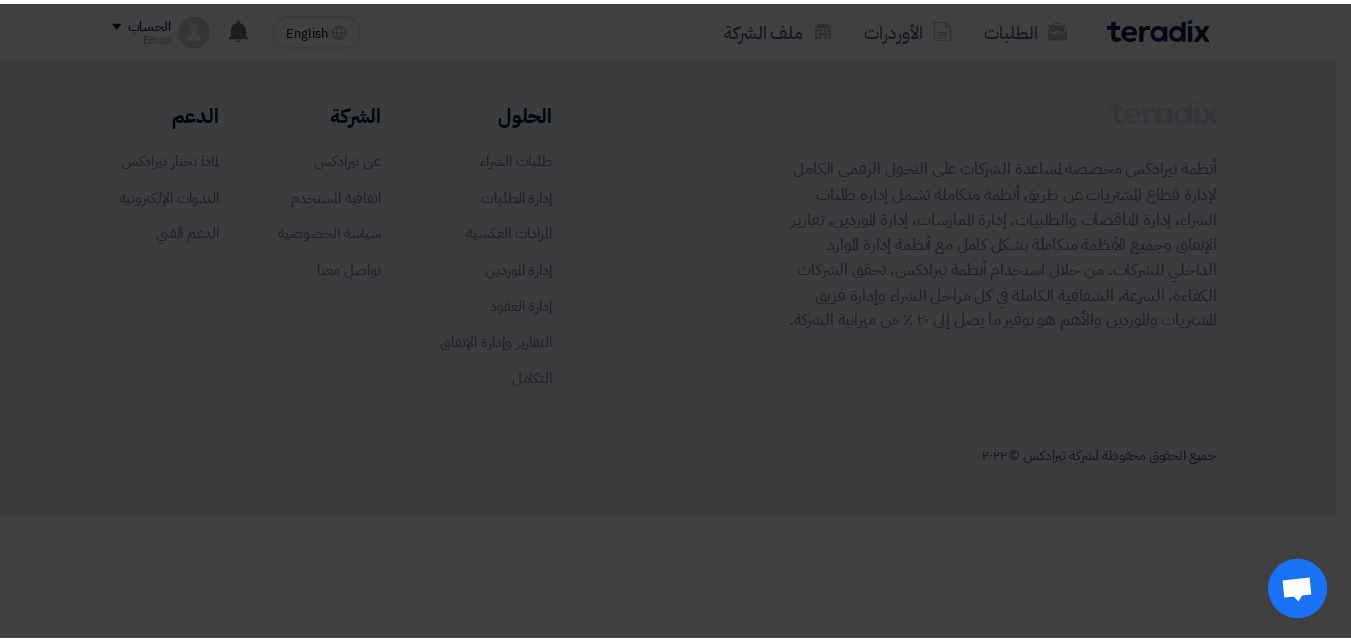 scroll, scrollTop: 0, scrollLeft: 0, axis: both 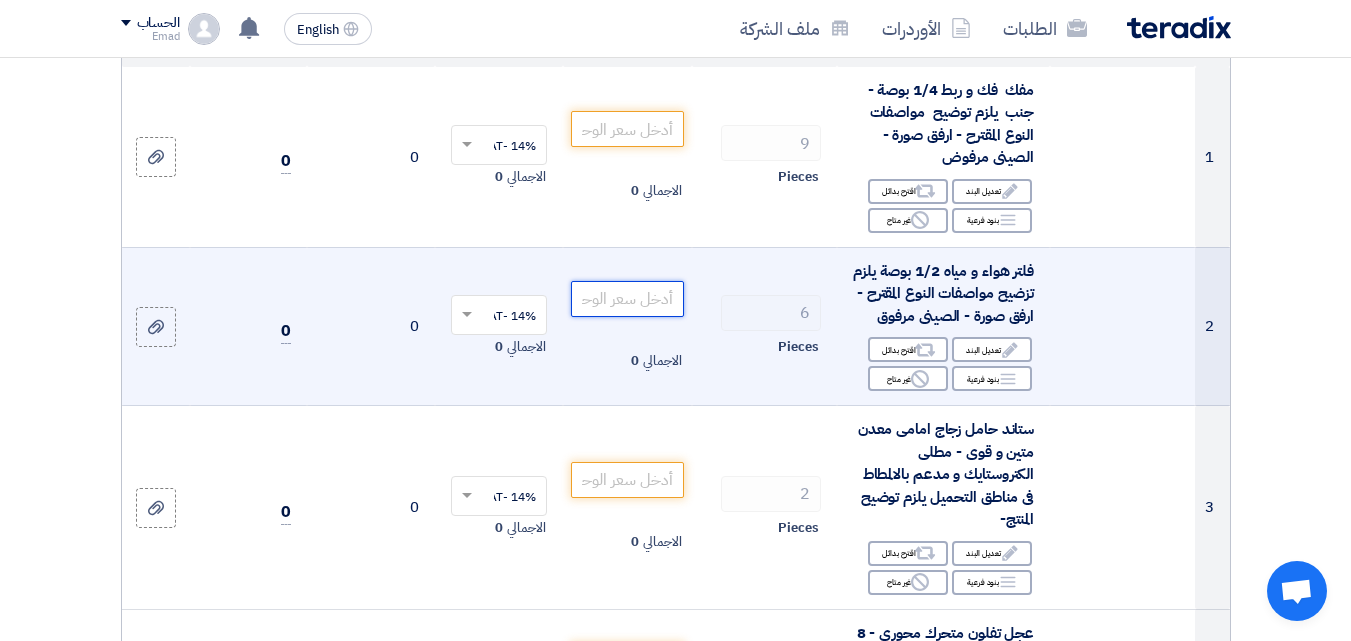 click 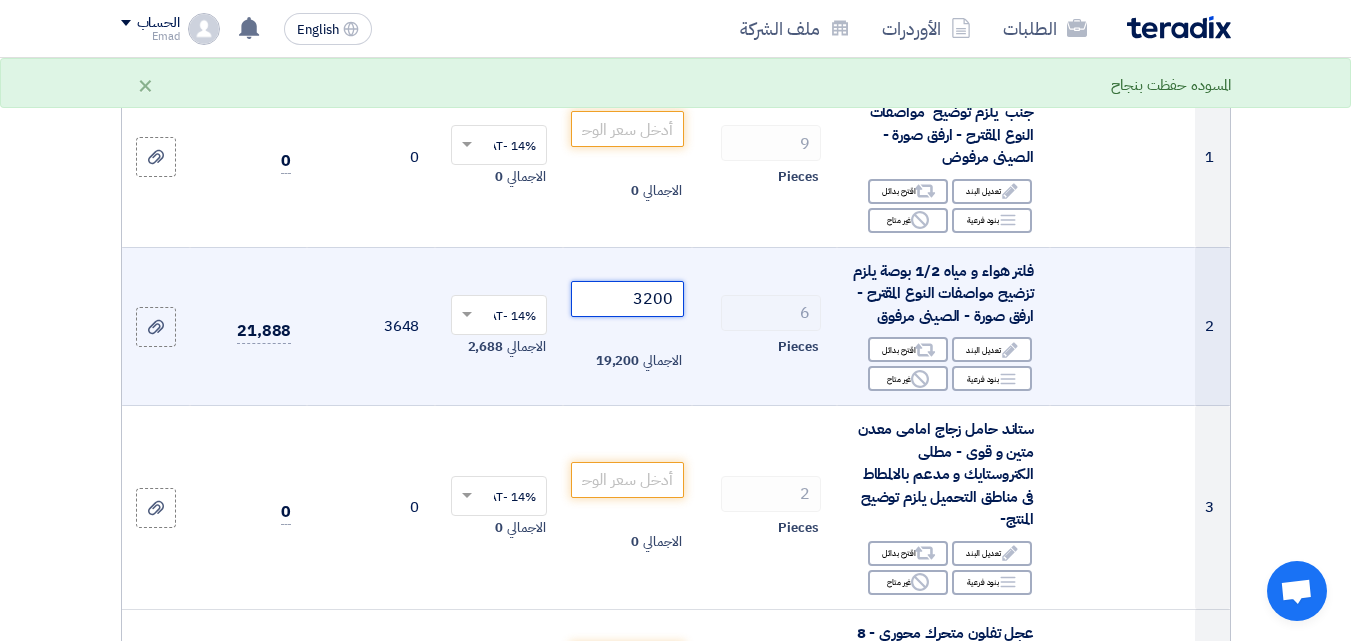 type on "3200" 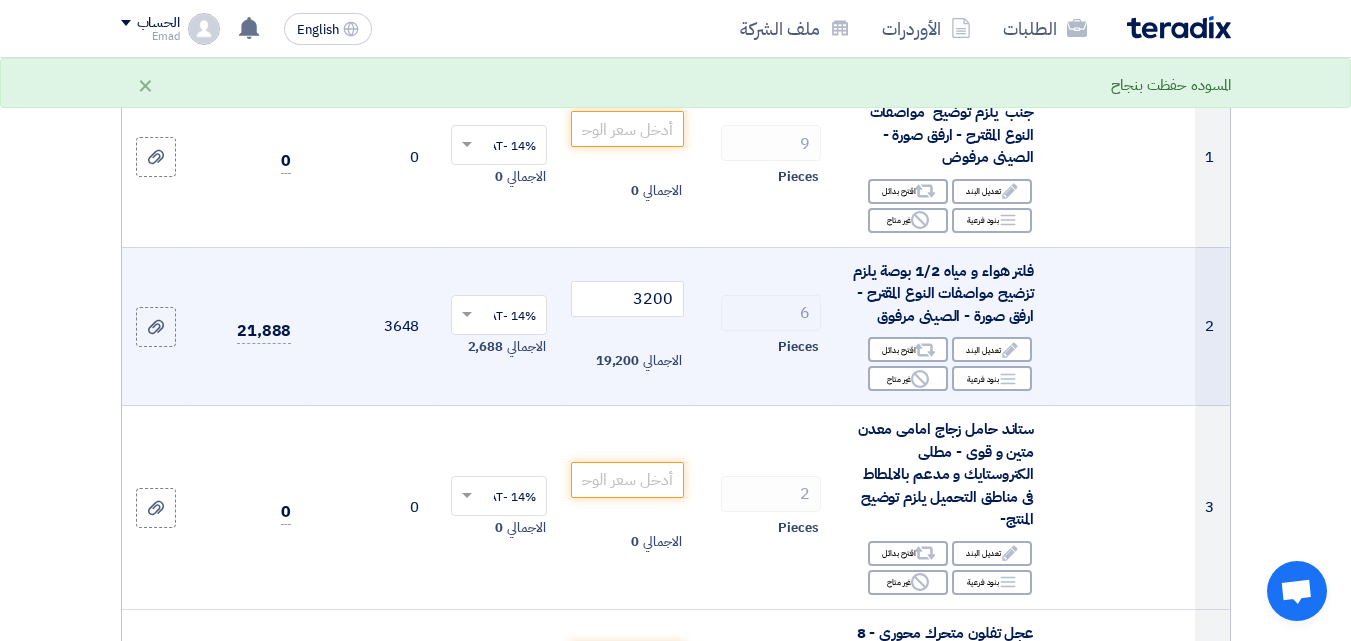 click on "3648" 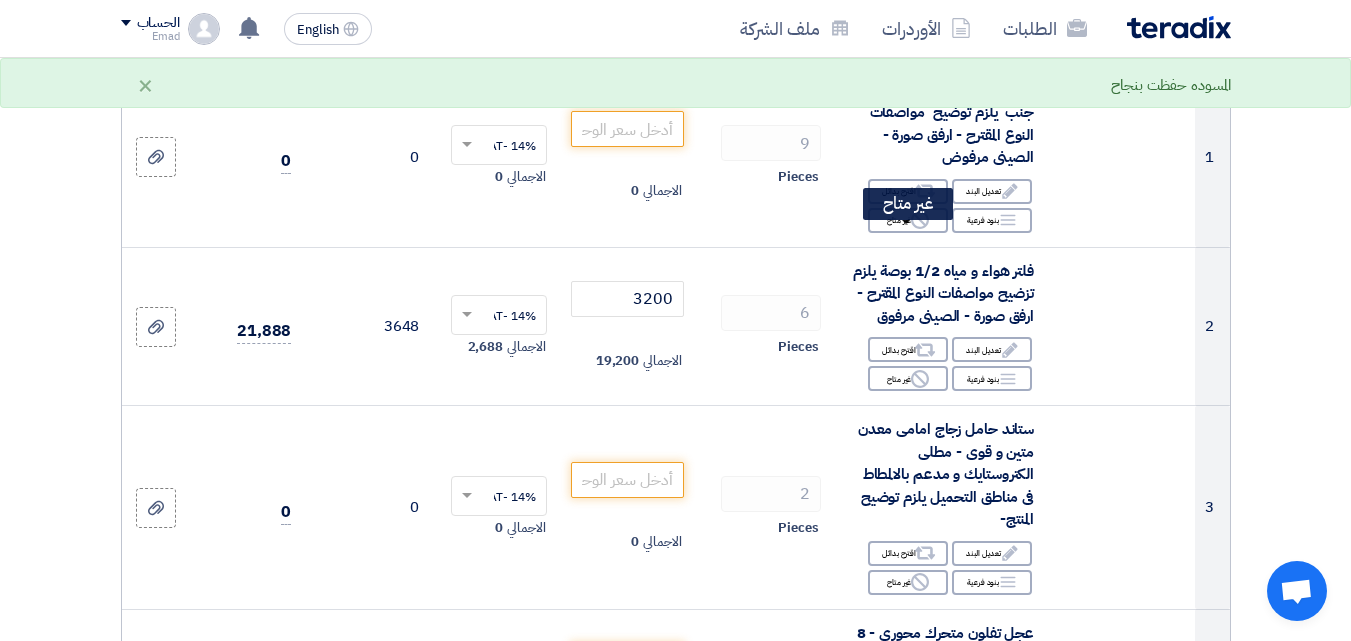drag, startPoint x: 902, startPoint y: 243, endPoint x: 1361, endPoint y: 145, distance: 469.34528 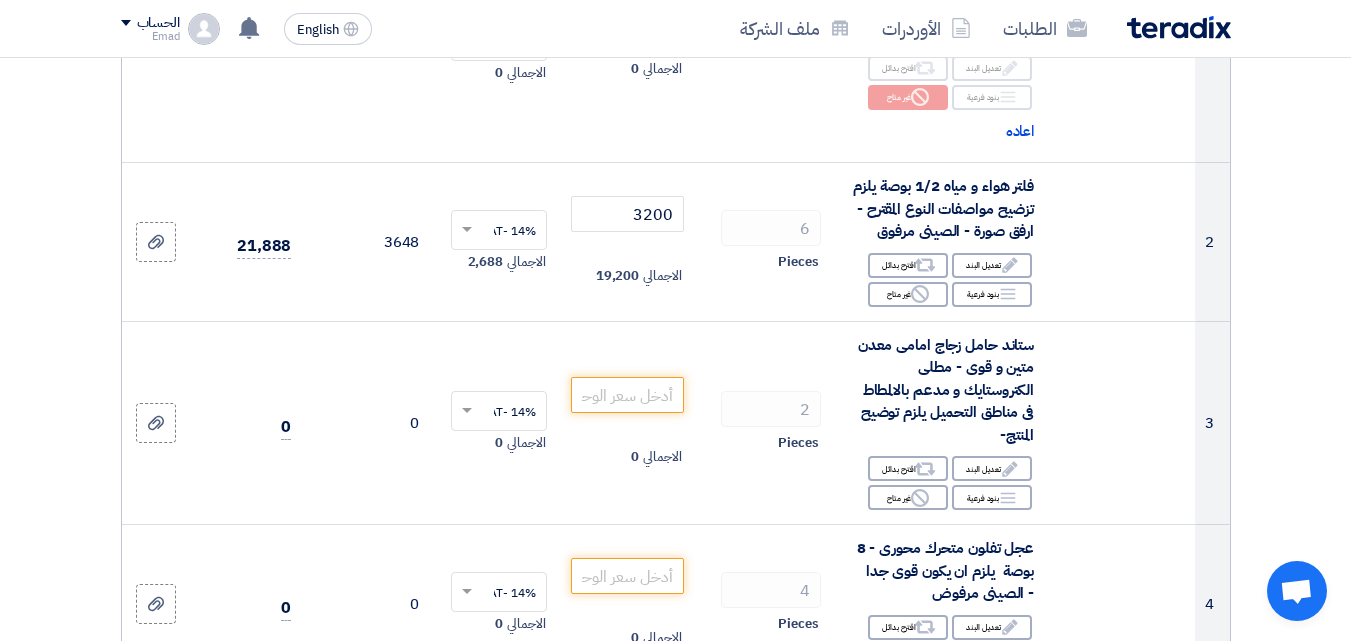 scroll, scrollTop: 532, scrollLeft: 0, axis: vertical 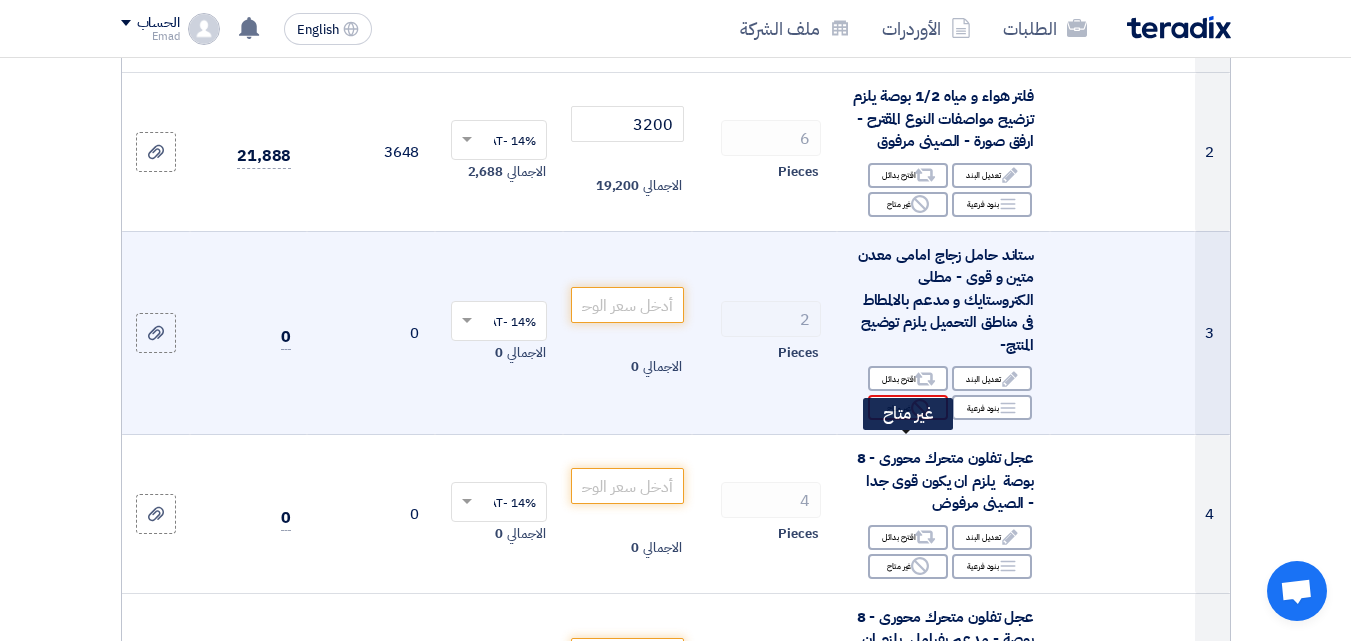 click on "Reject
غير متاح" 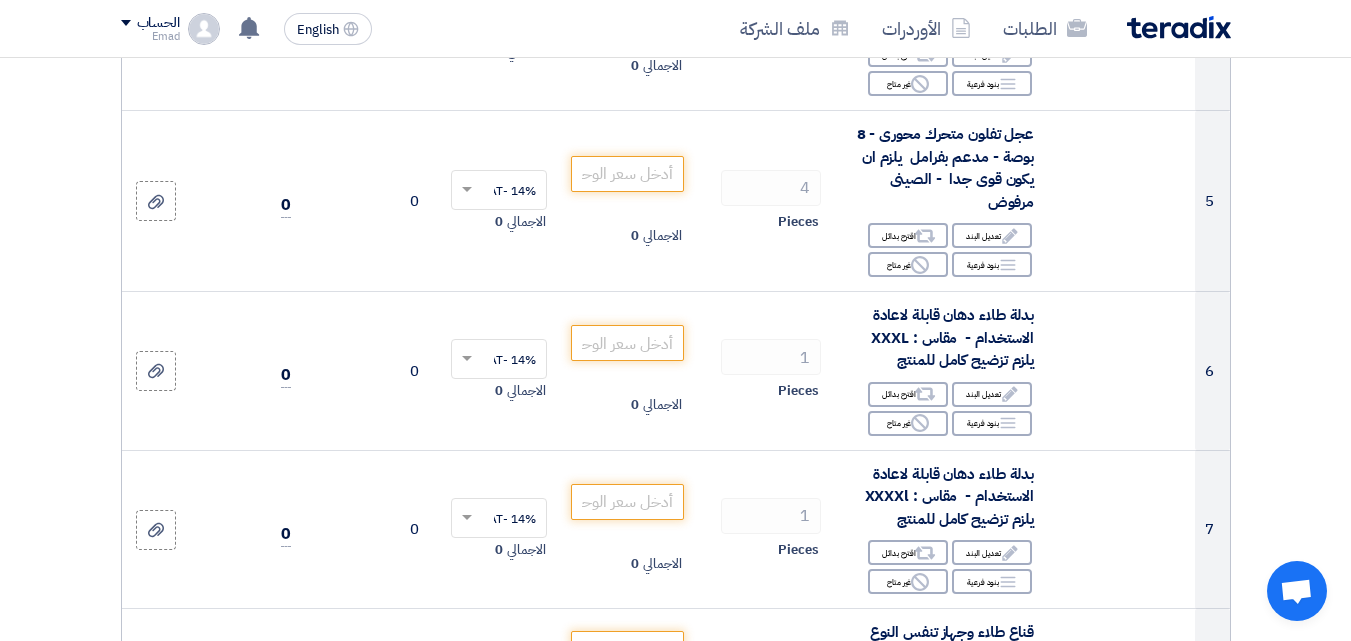 scroll, scrollTop: 1059, scrollLeft: 0, axis: vertical 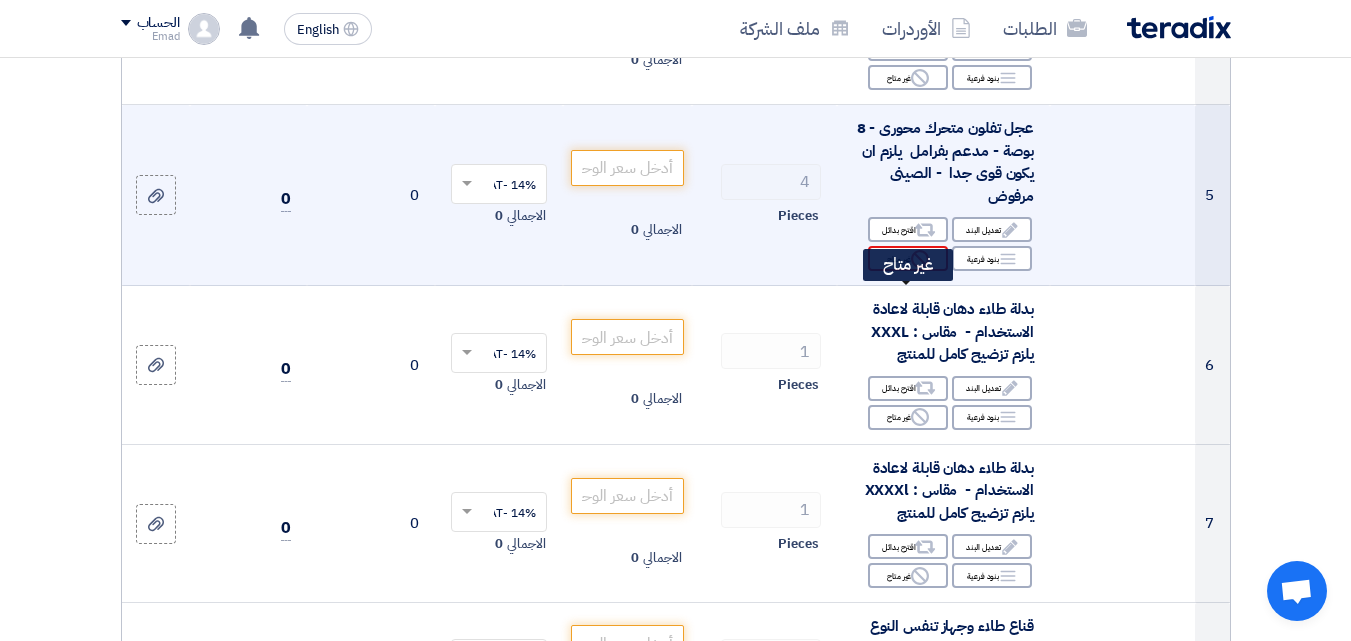 click on "Reject
غير متاح" 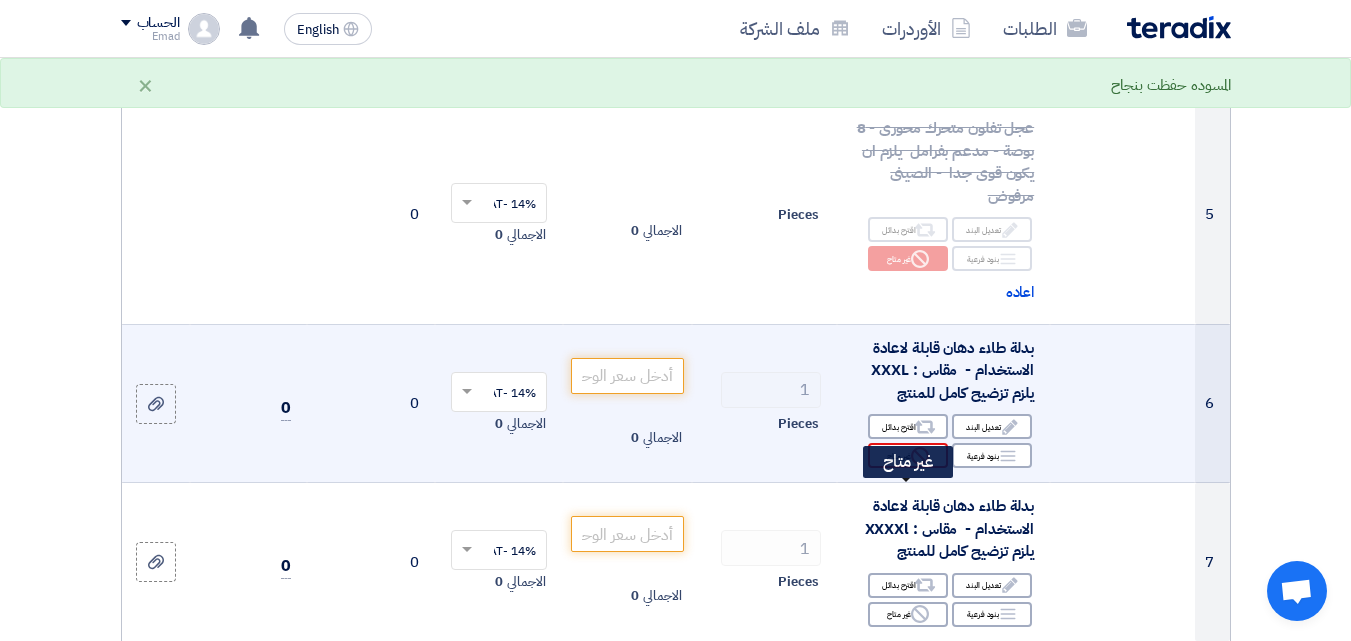 click on "Reject
غير متاح" 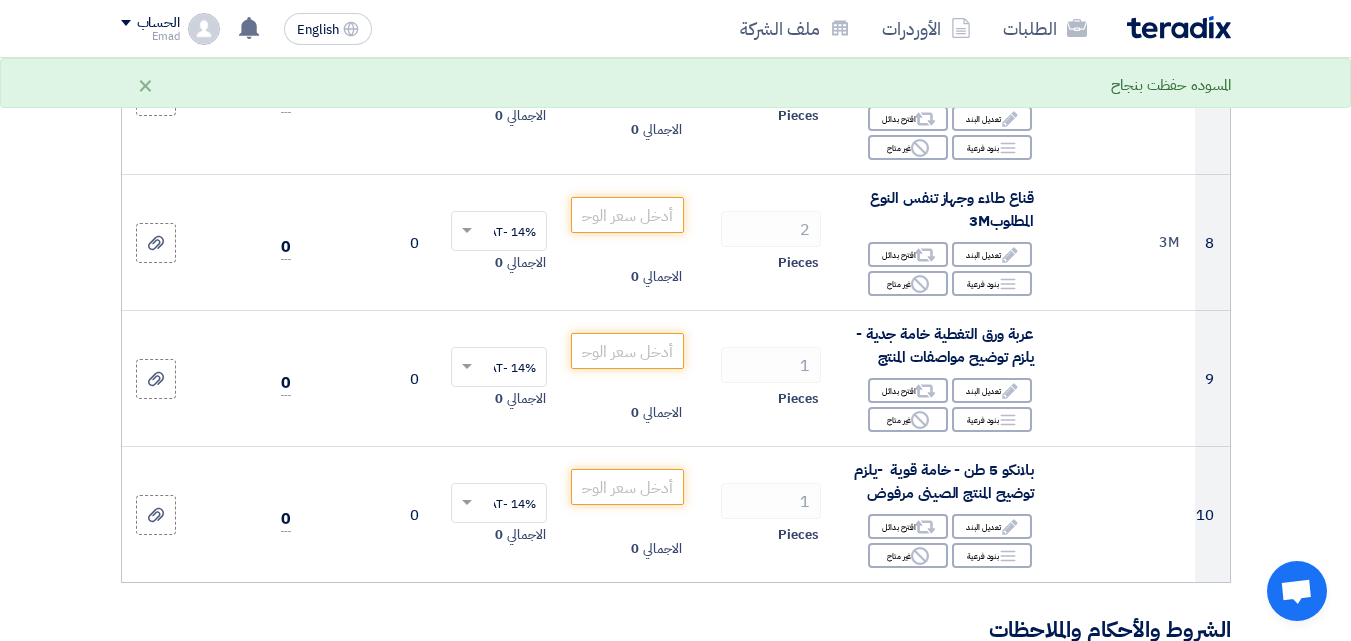 scroll, scrollTop: 1630, scrollLeft: 0, axis: vertical 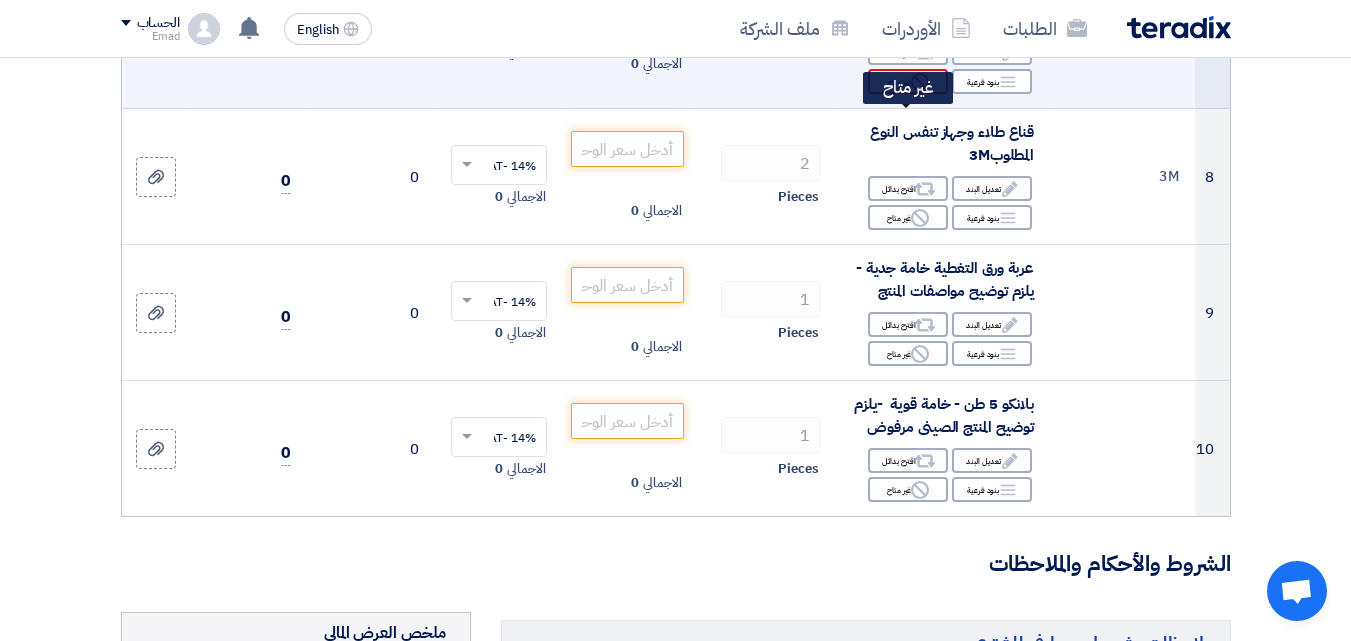click on "Reject
غير متاح" 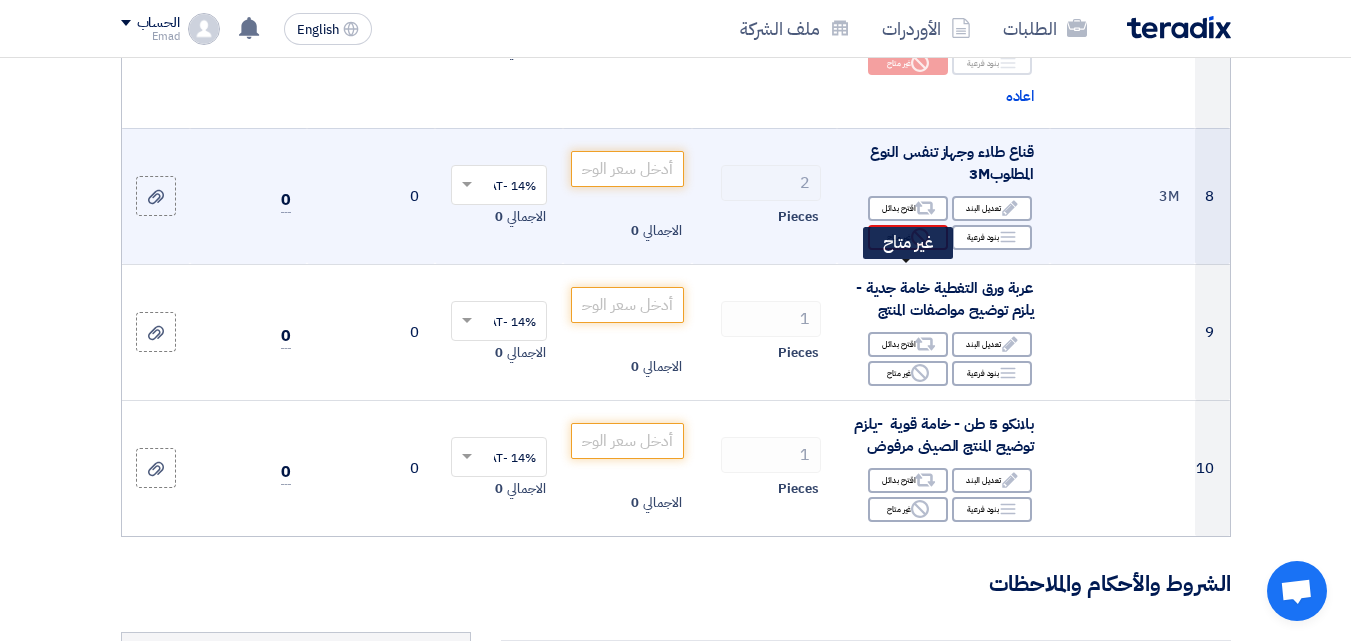 click on "Reject
غير متاح" 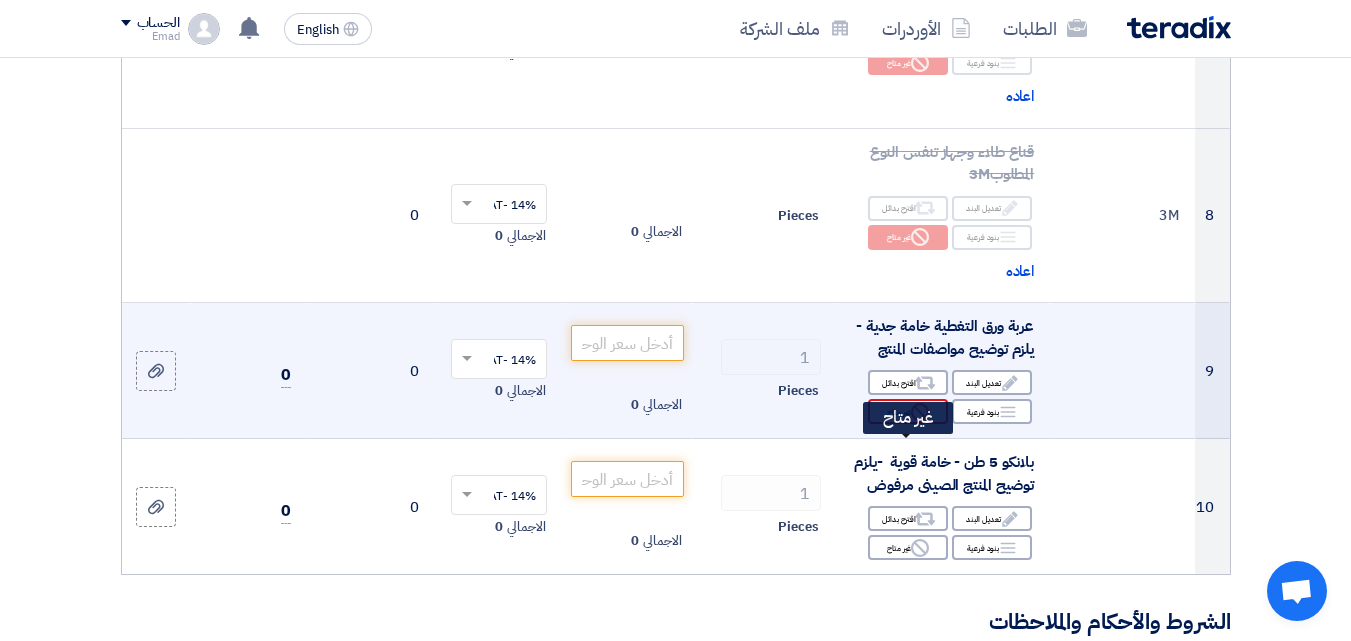 click on "Reject
غير متاح" 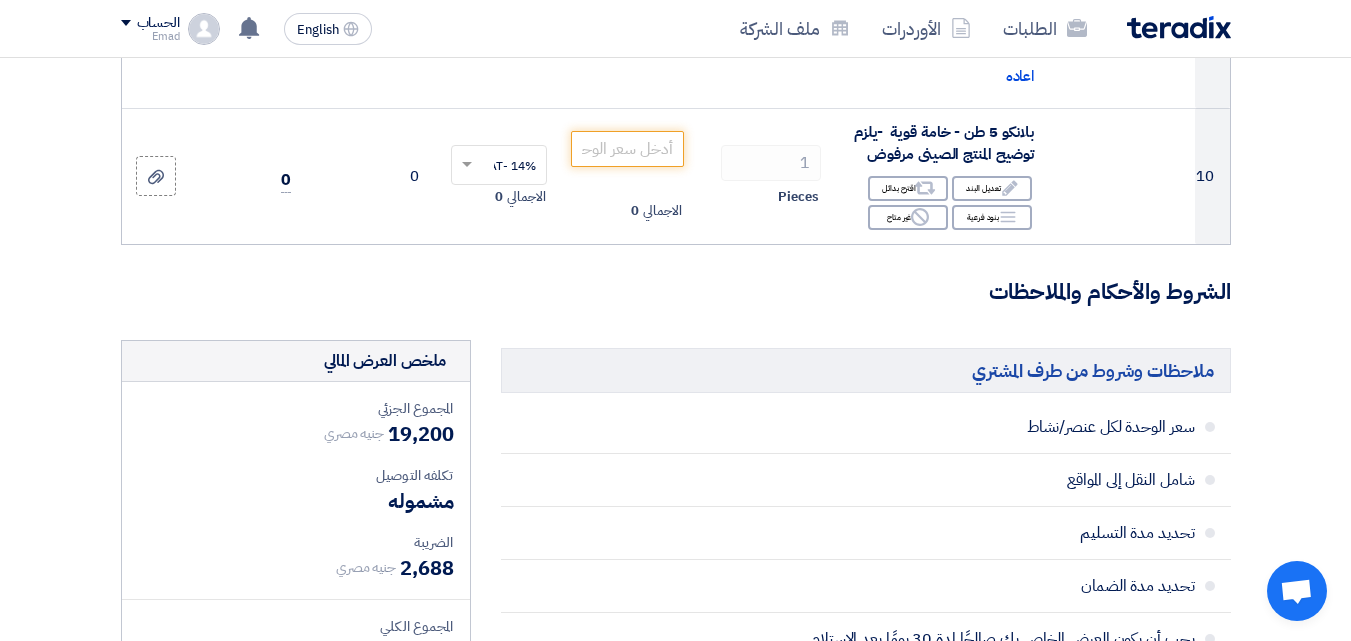 scroll, scrollTop: 2107, scrollLeft: 0, axis: vertical 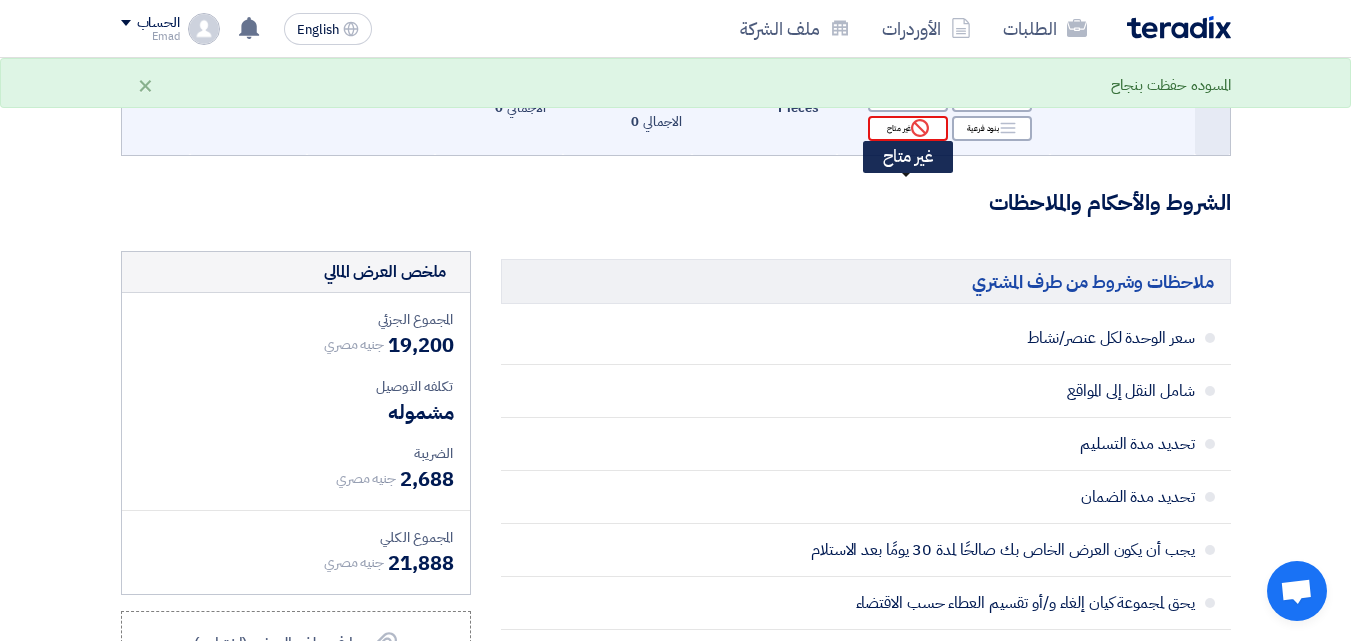 click on "Reject
غير متاح" 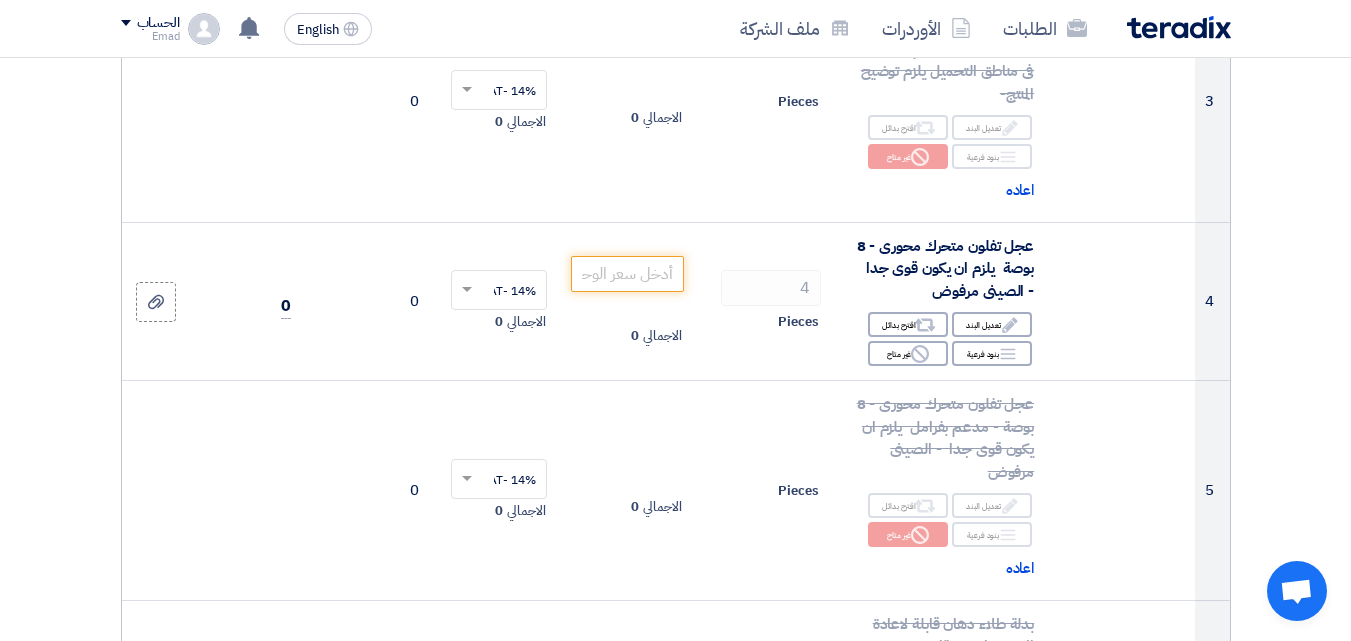 scroll, scrollTop: 755, scrollLeft: 0, axis: vertical 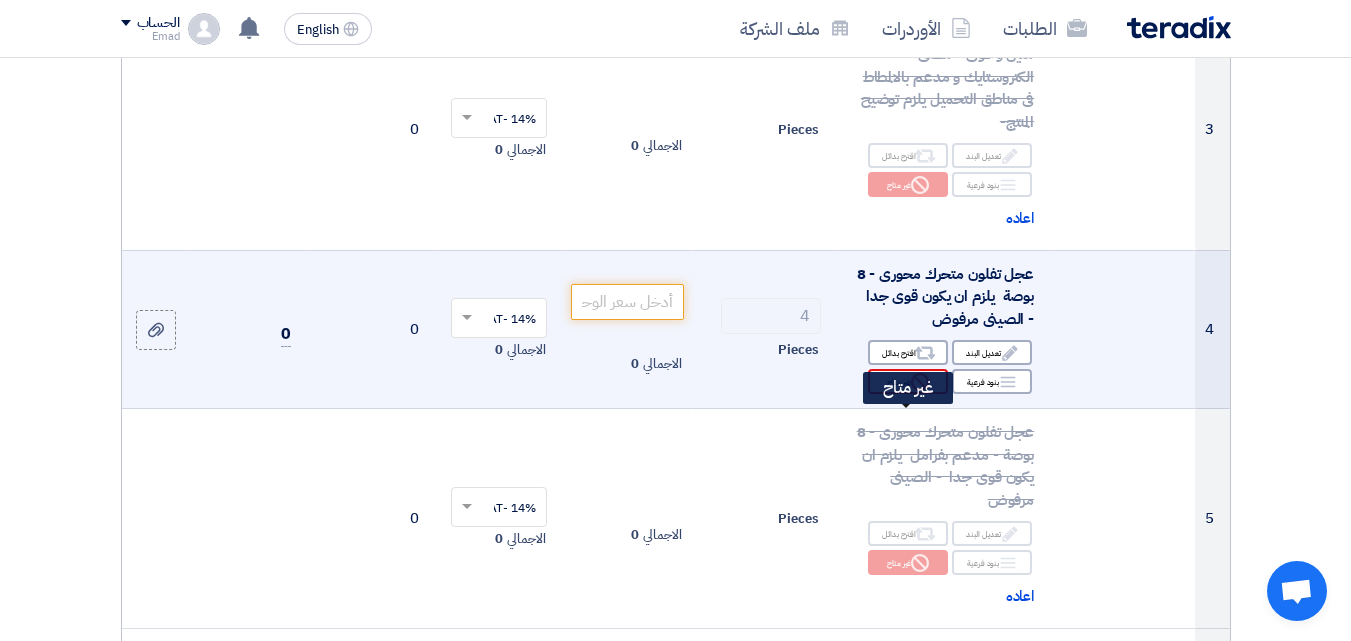 click on "Reject
غير متاح" 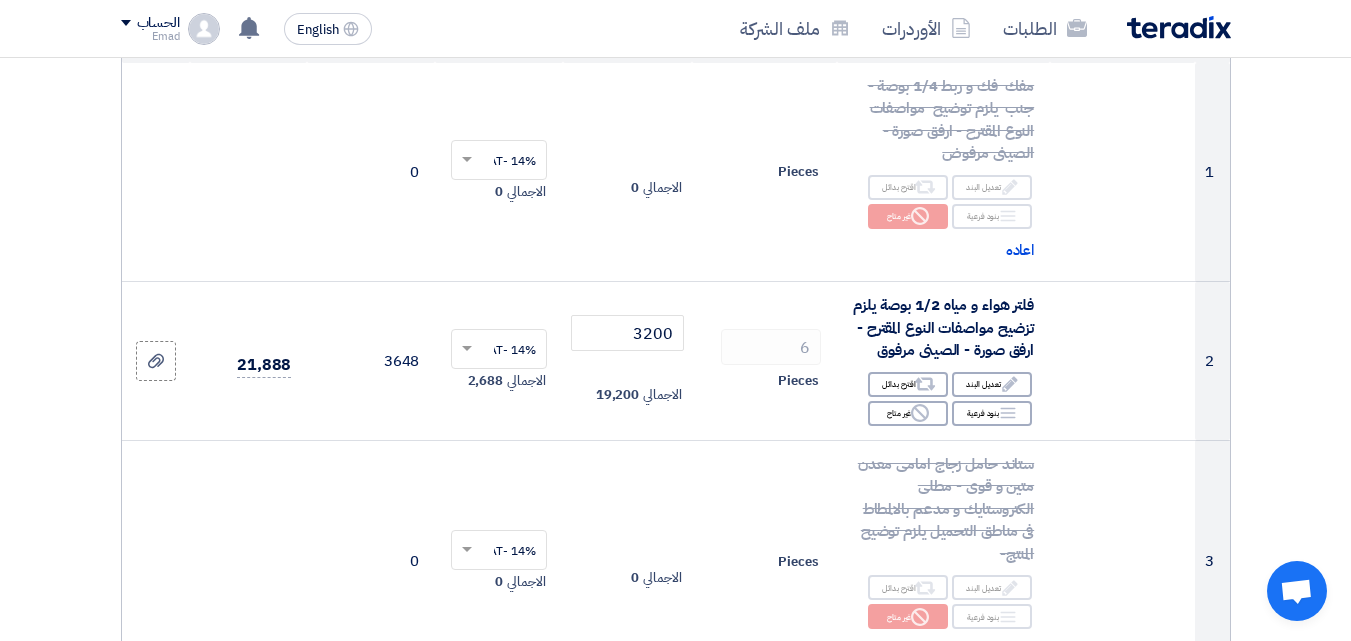 scroll, scrollTop: 344, scrollLeft: 0, axis: vertical 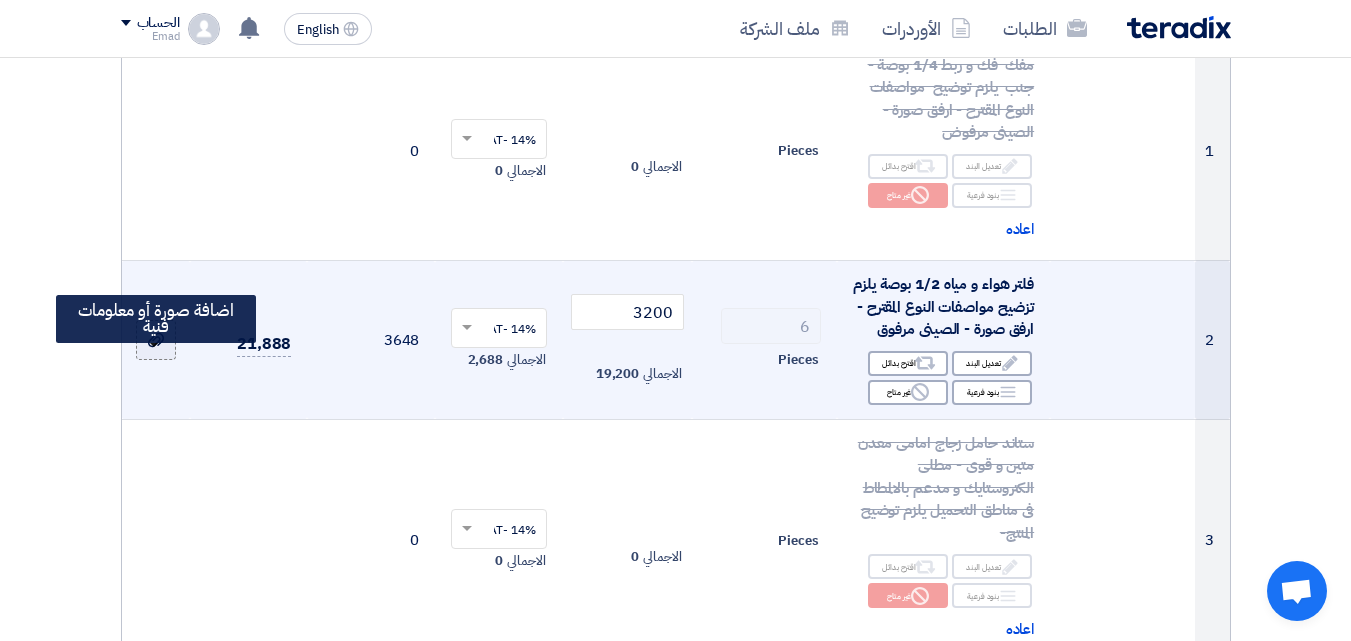 click 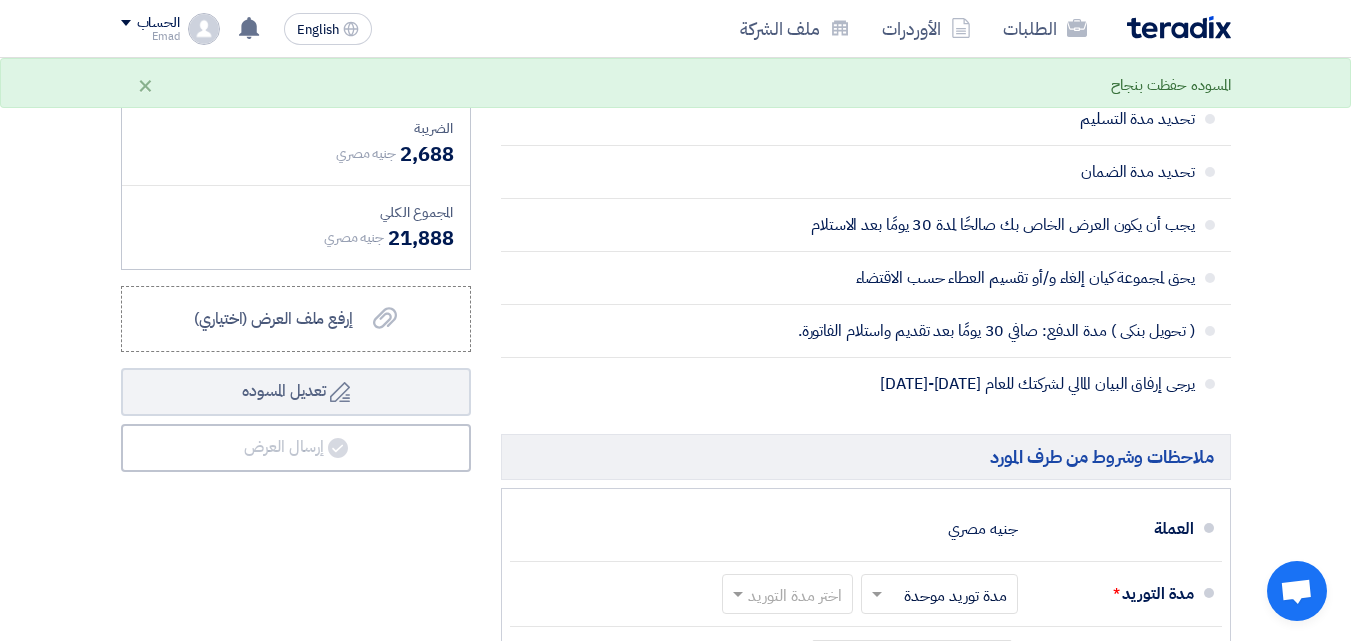 scroll, scrollTop: 2516, scrollLeft: 0, axis: vertical 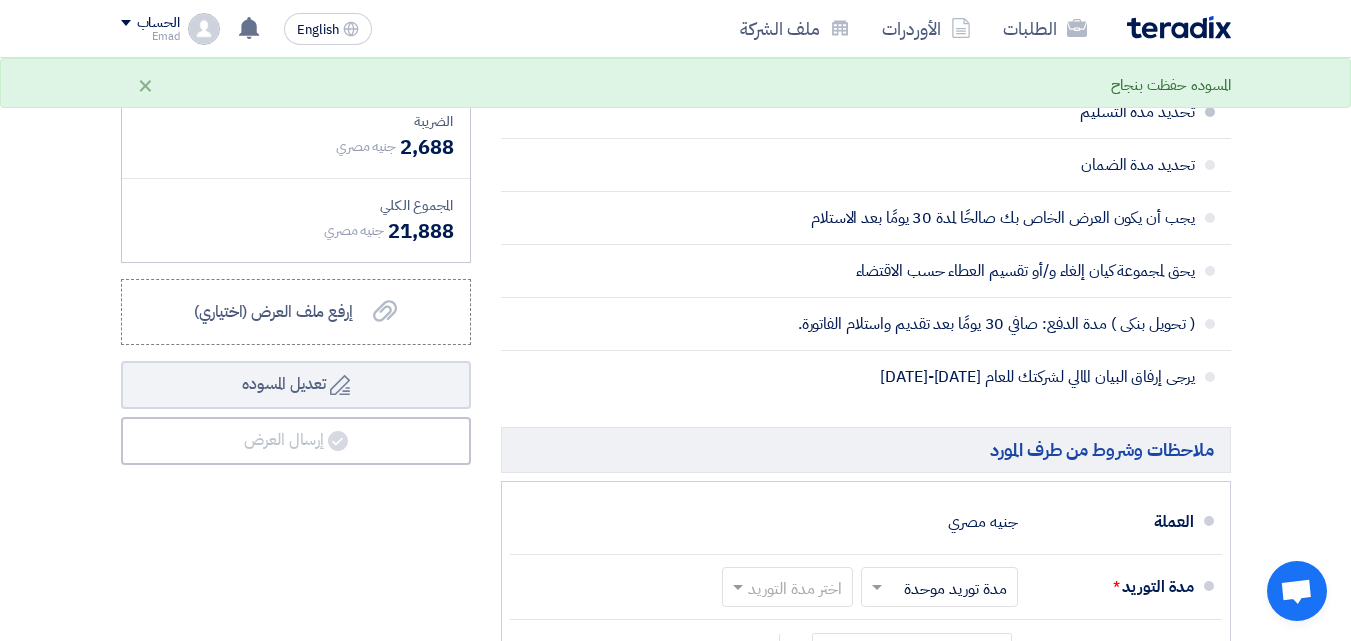 click on "تحديد مدة التسليم" 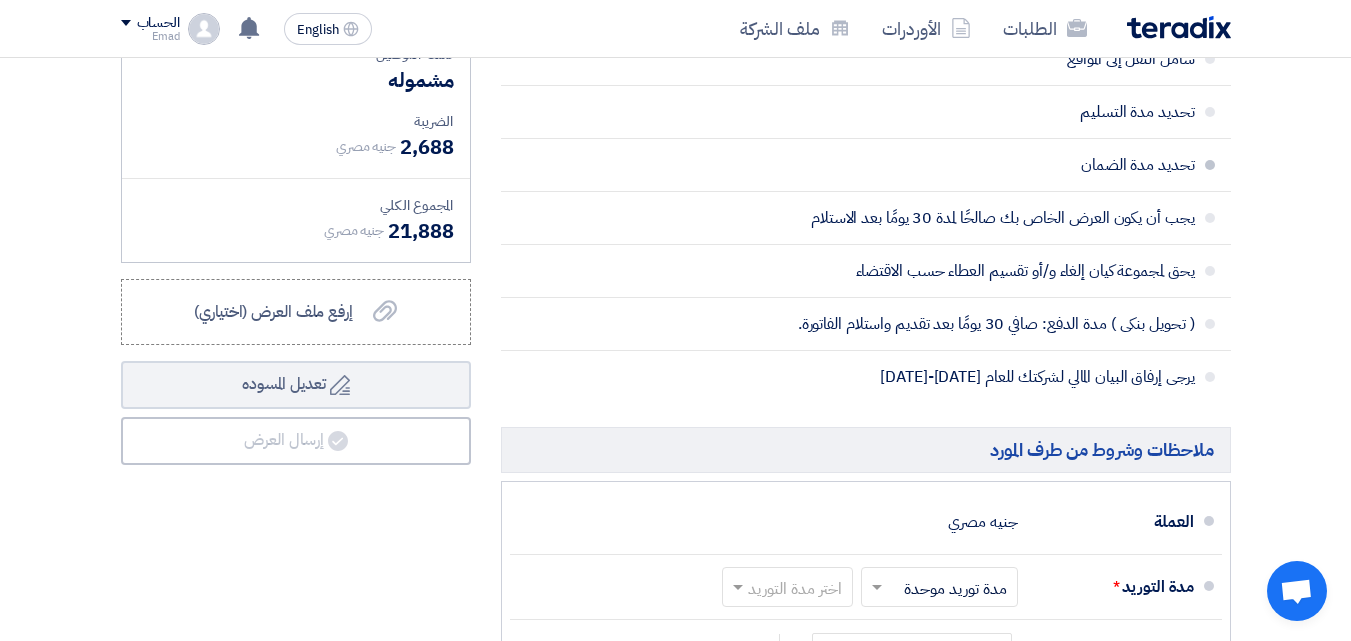 click on "تحديد مدة الضمان" 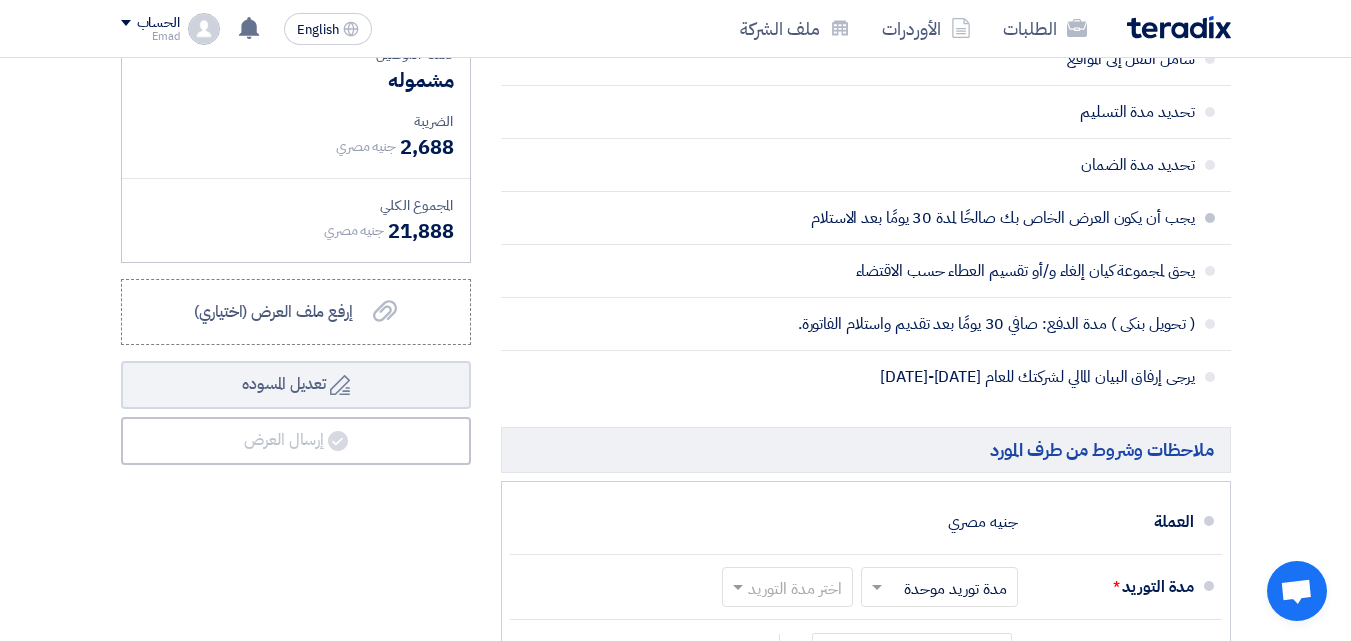 click on "يجب أن يكون العرض الخاص بك صالحًا لمدة 30 يومًا بعد الاستلام" 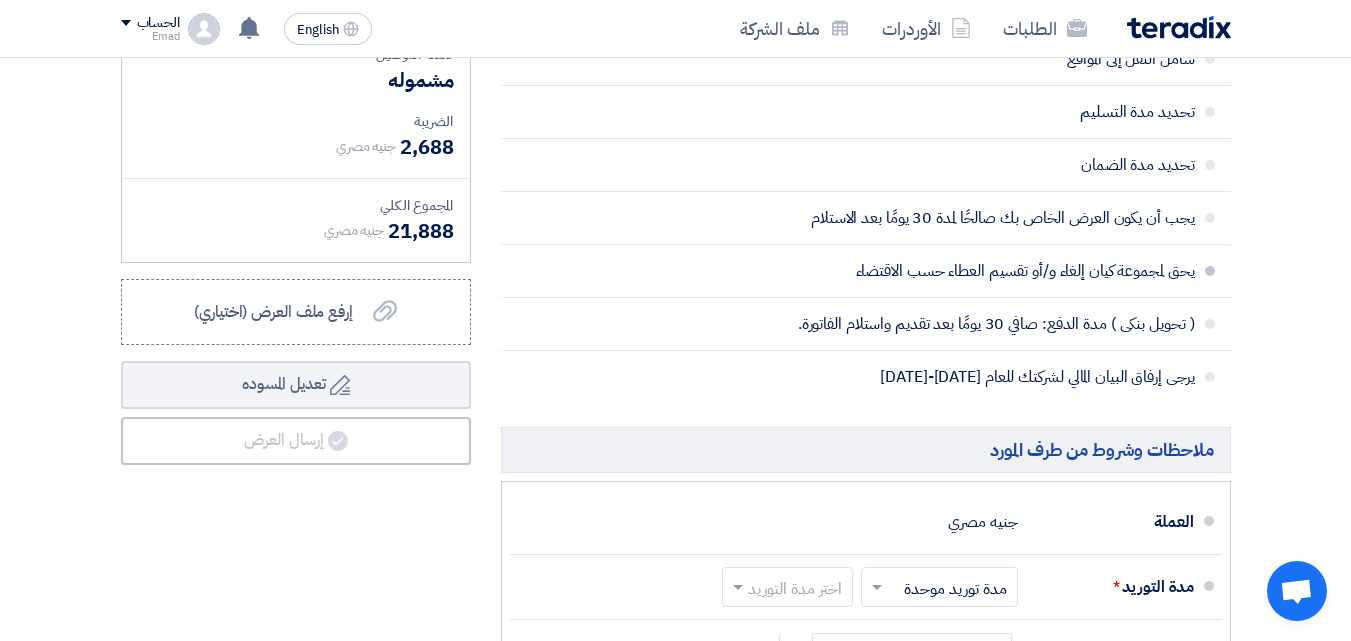 click on "يجب أن يكون العرض الخاص بك صالحًا لمدة 30 يومًا بعد الاستلام" 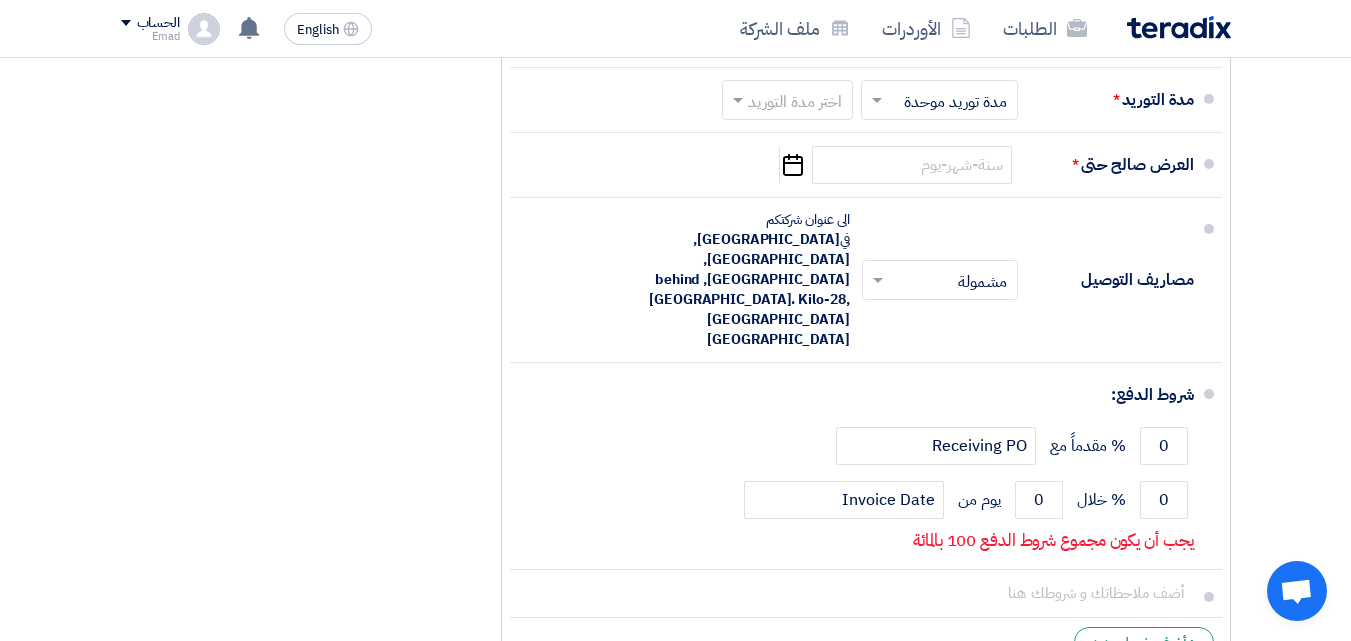 scroll, scrollTop: 2954, scrollLeft: 0, axis: vertical 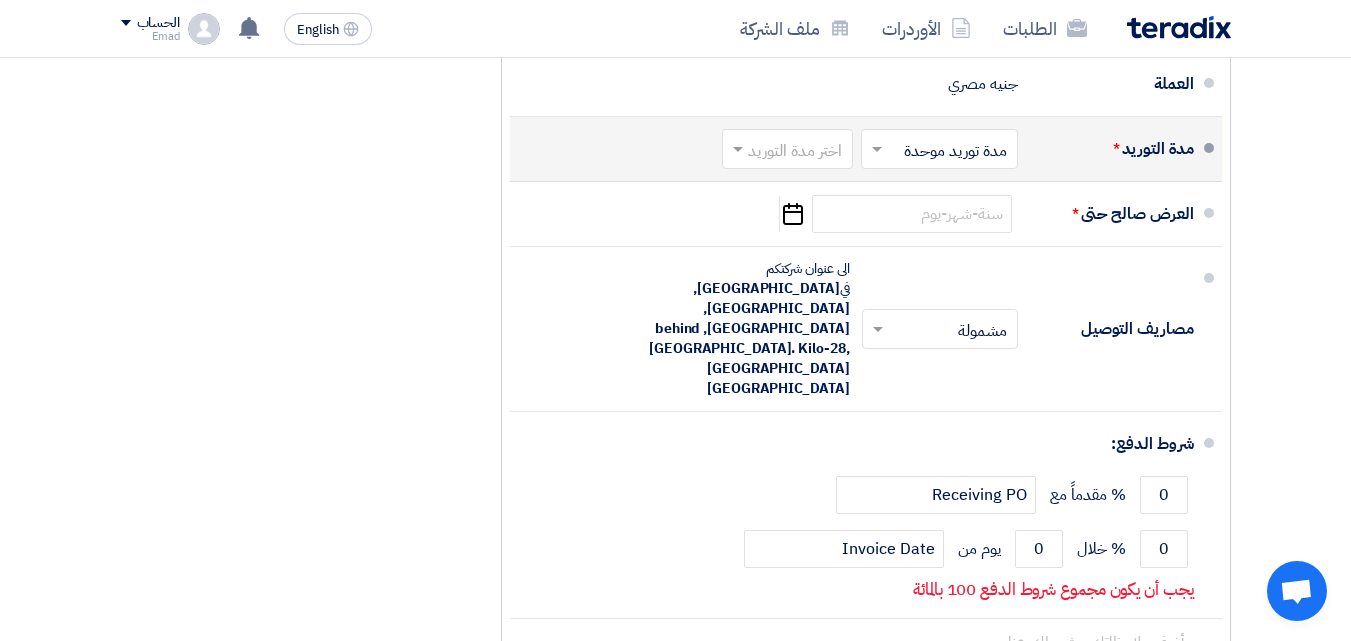 click 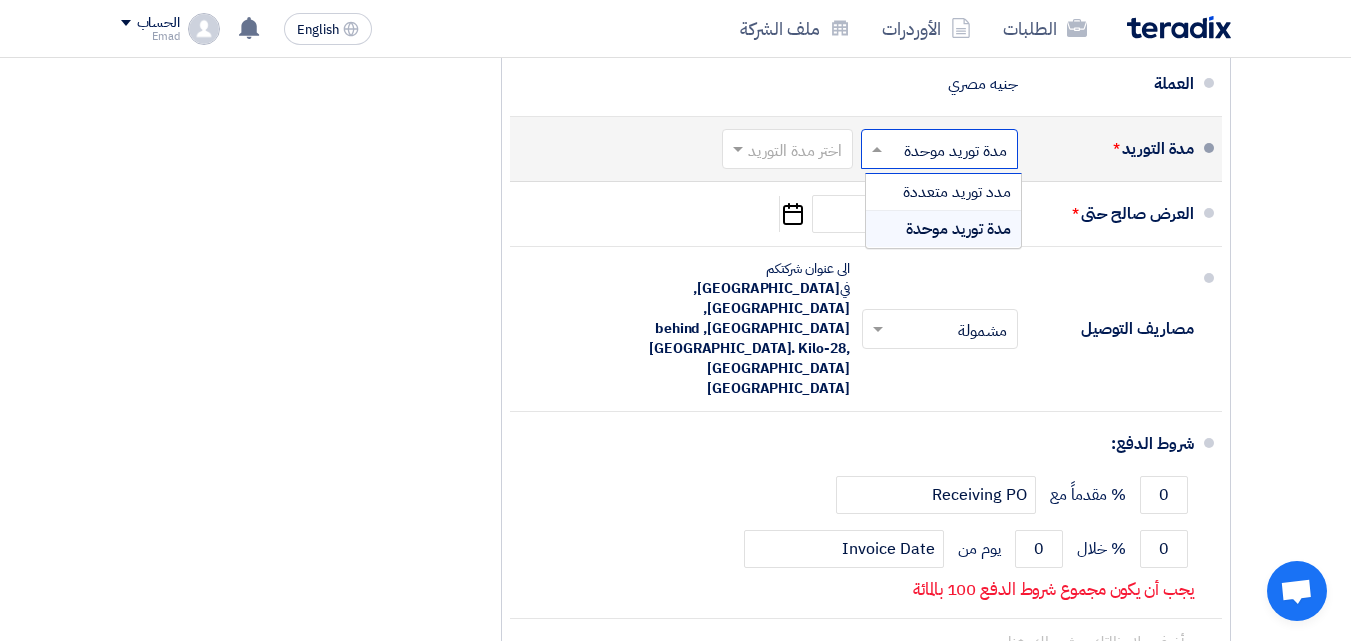 click 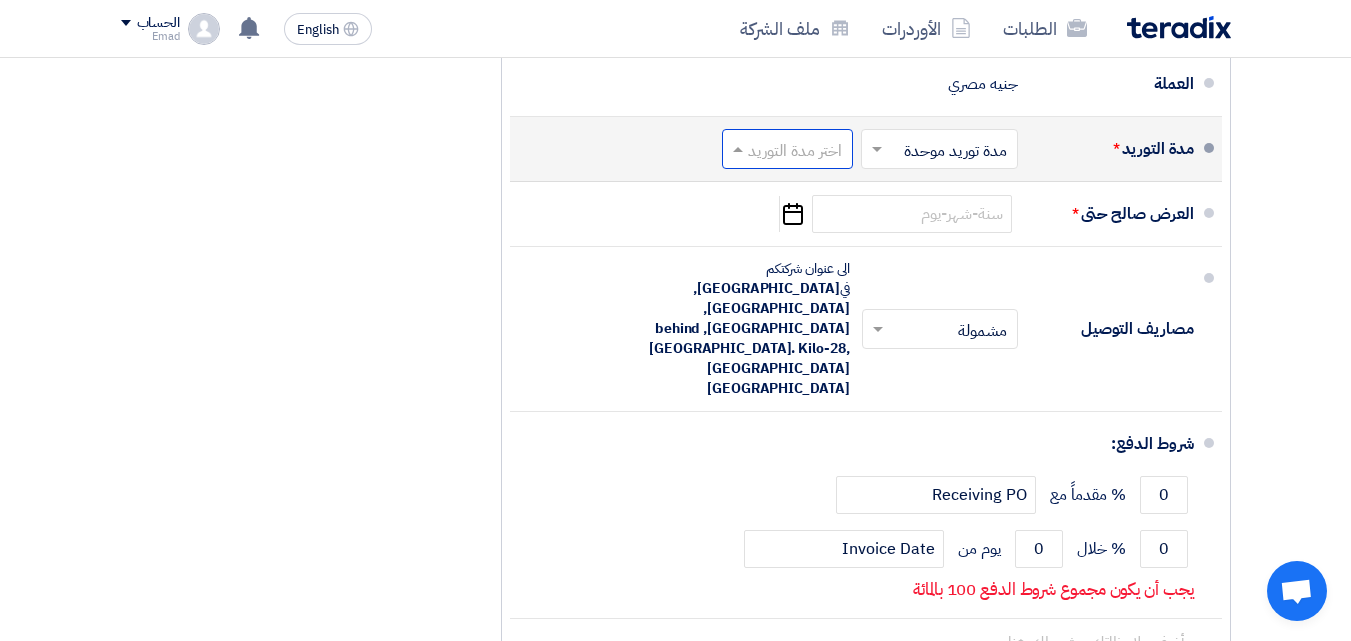 click 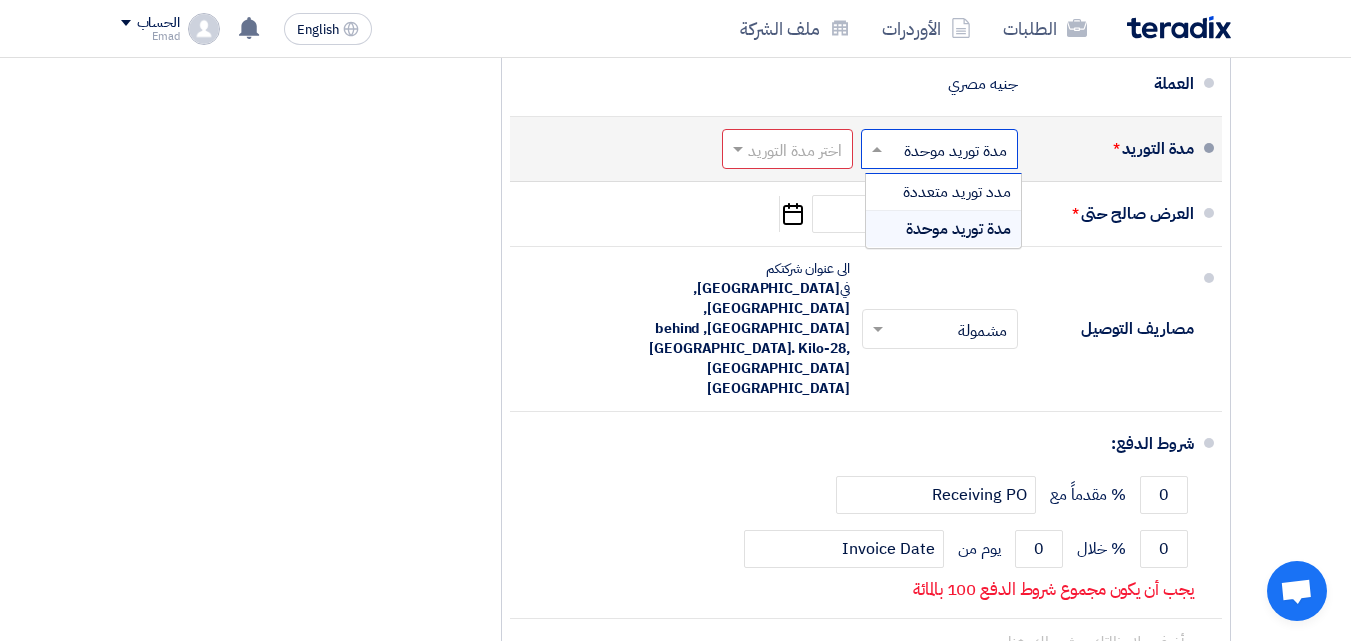 click 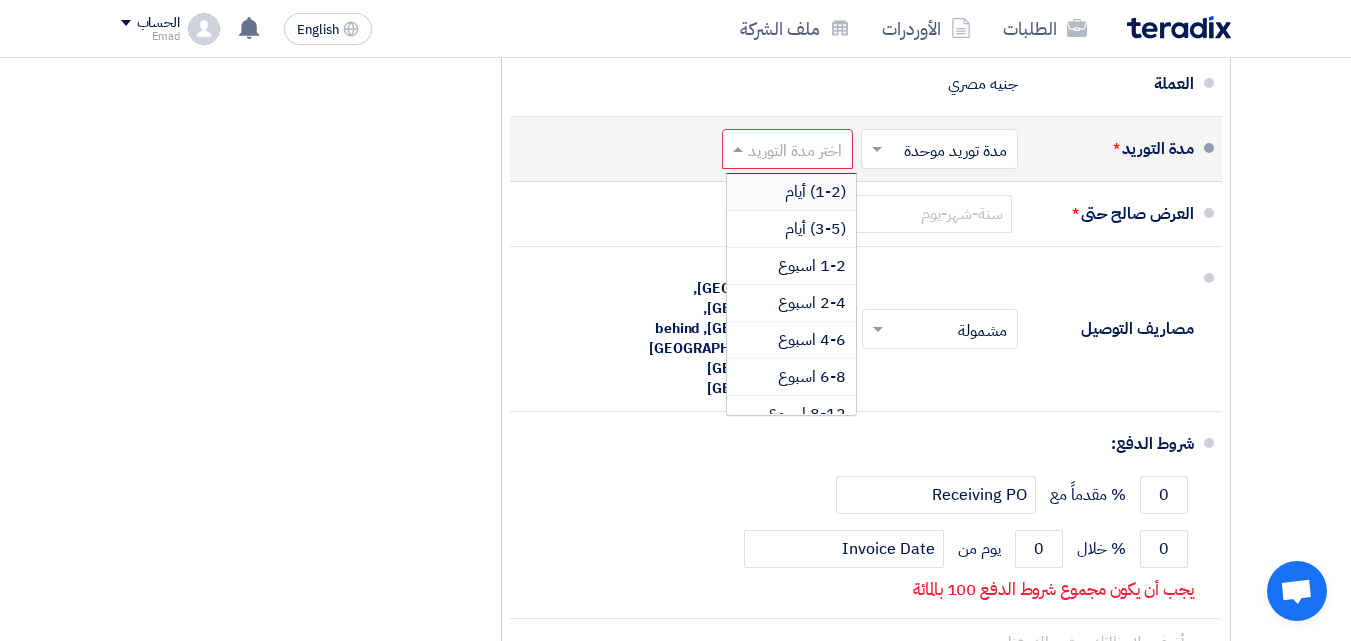 click 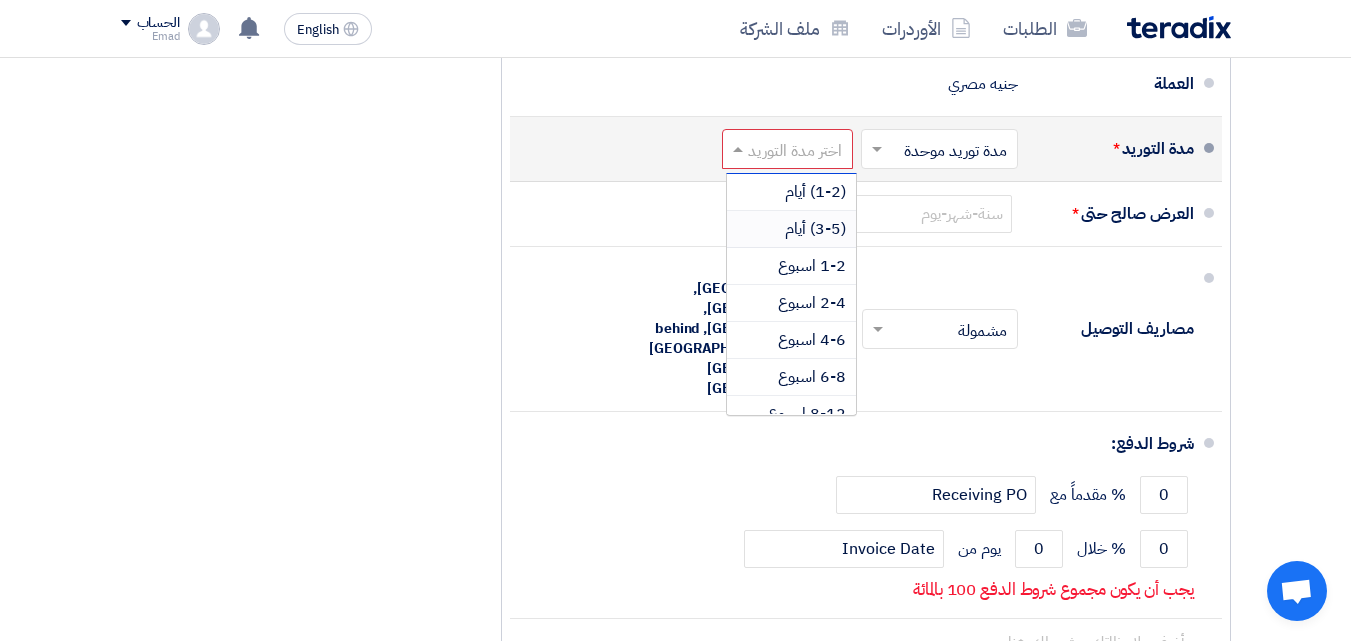 click on "(3-5) أيام" at bounding box center [791, 229] 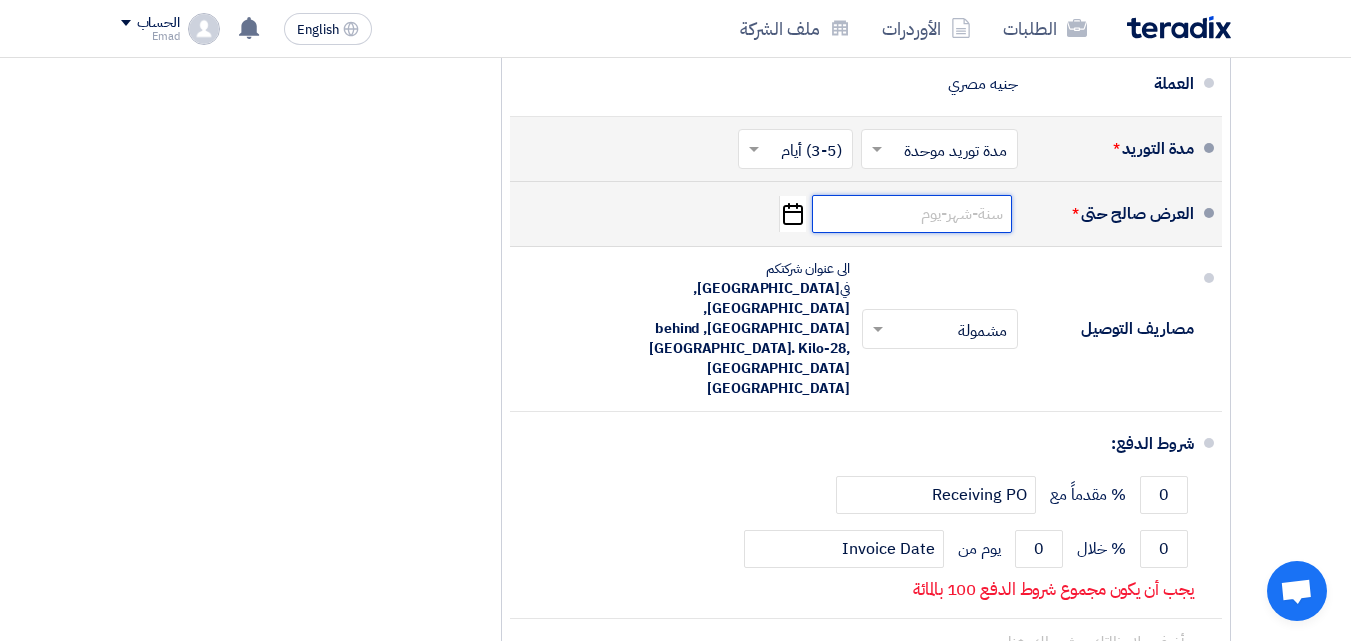click 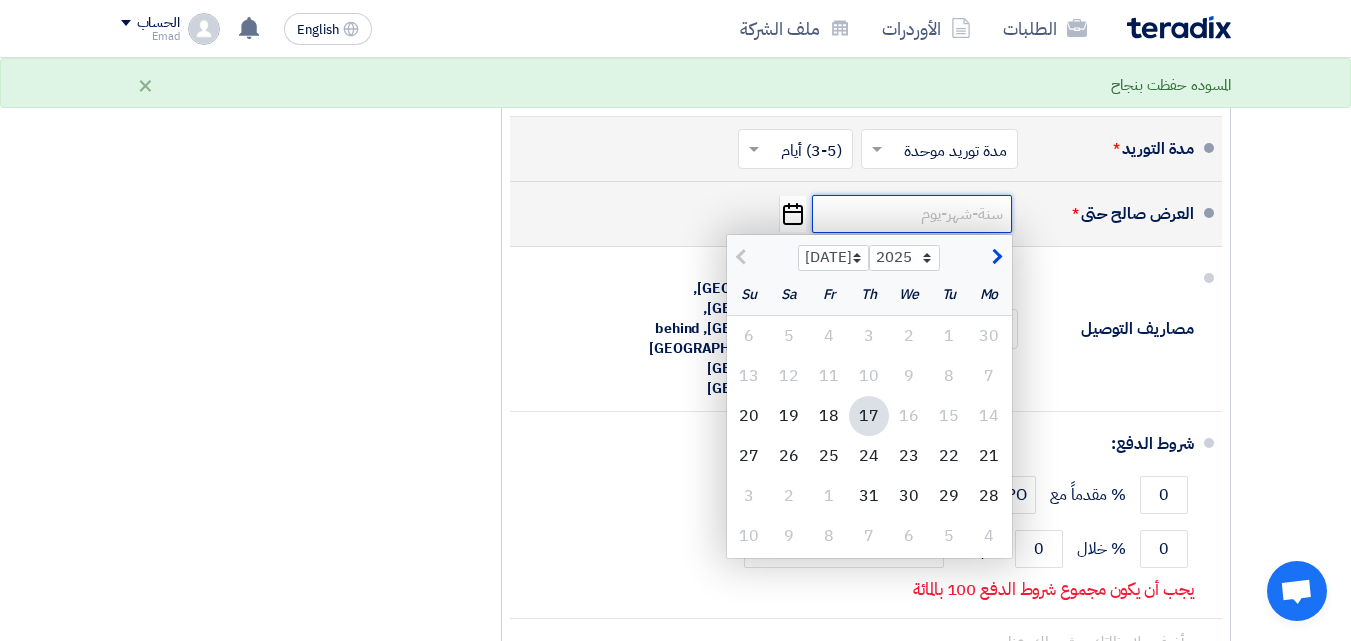 click 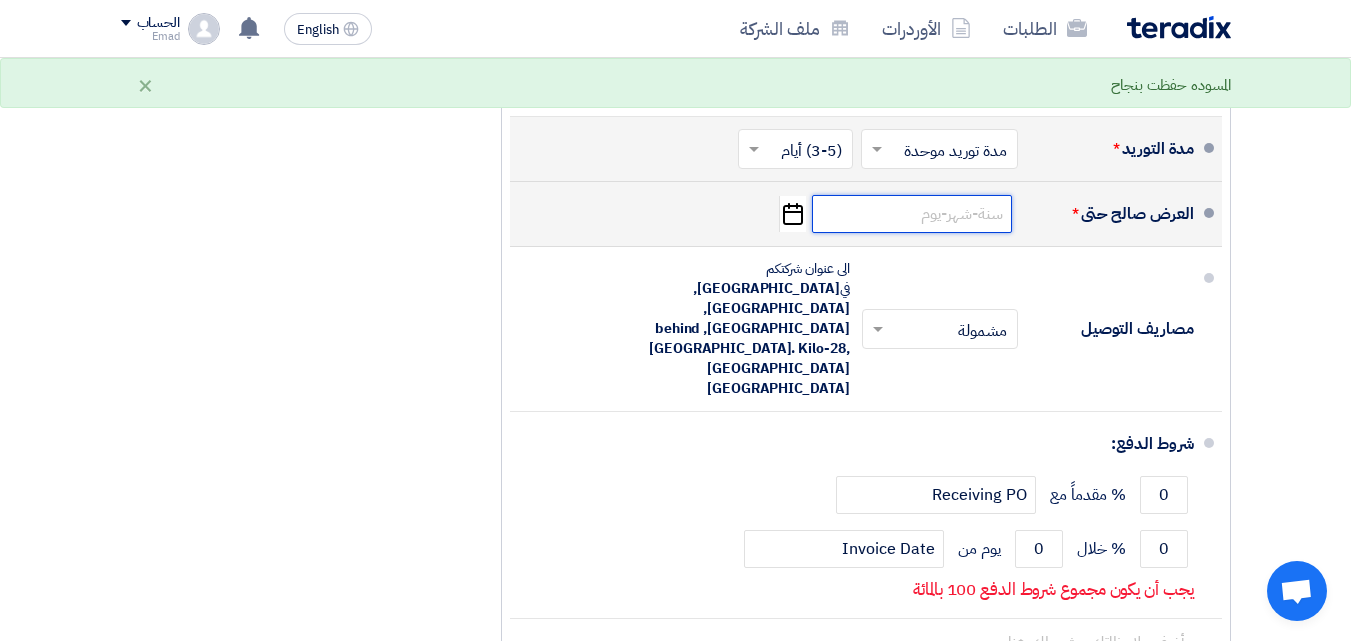 click 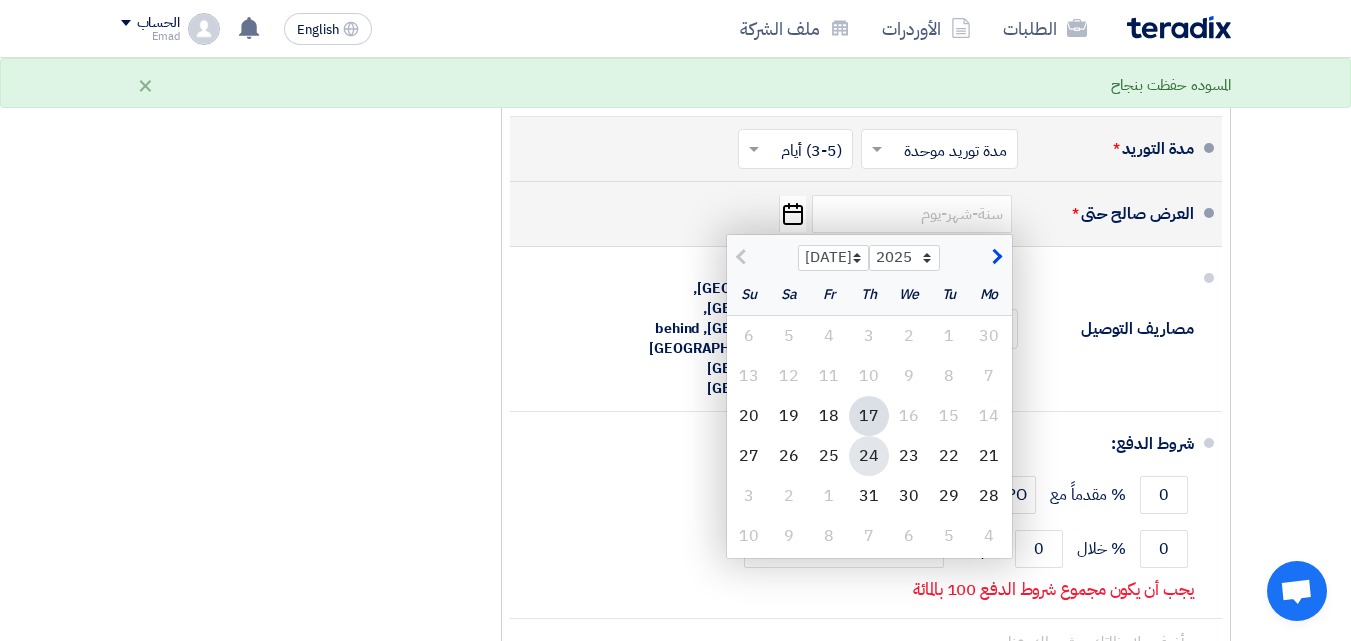 click on "24" 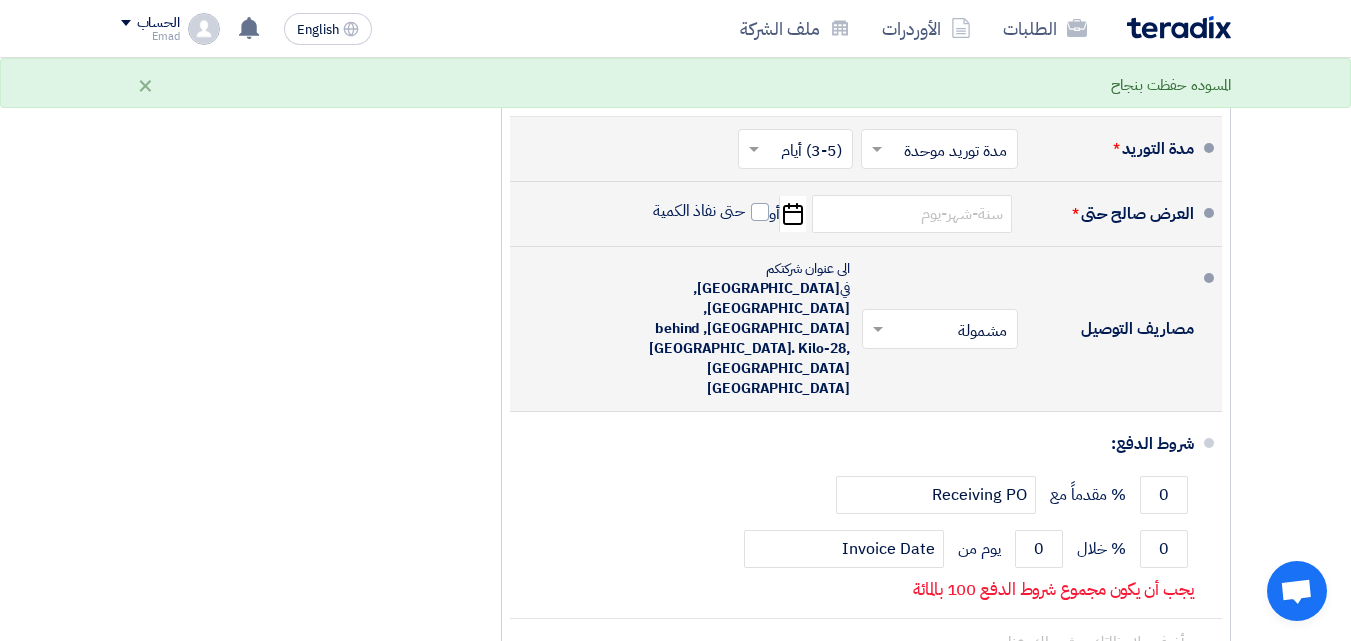 type on "[DATE]" 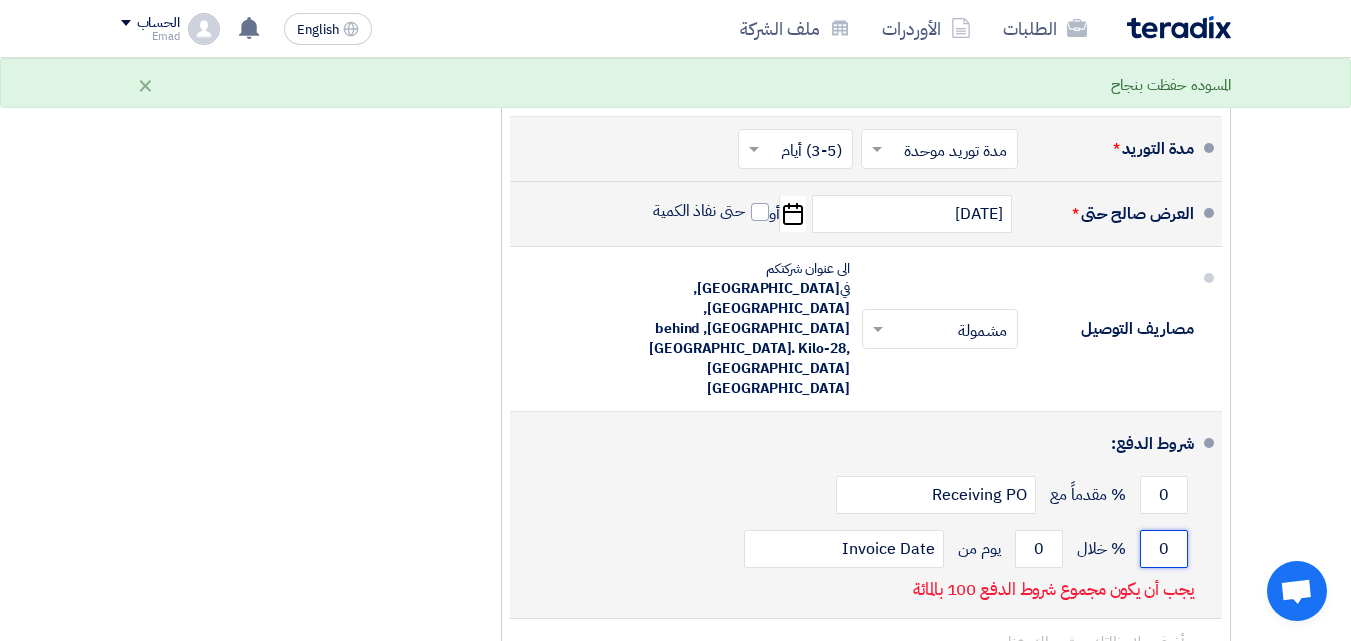 click on "0" 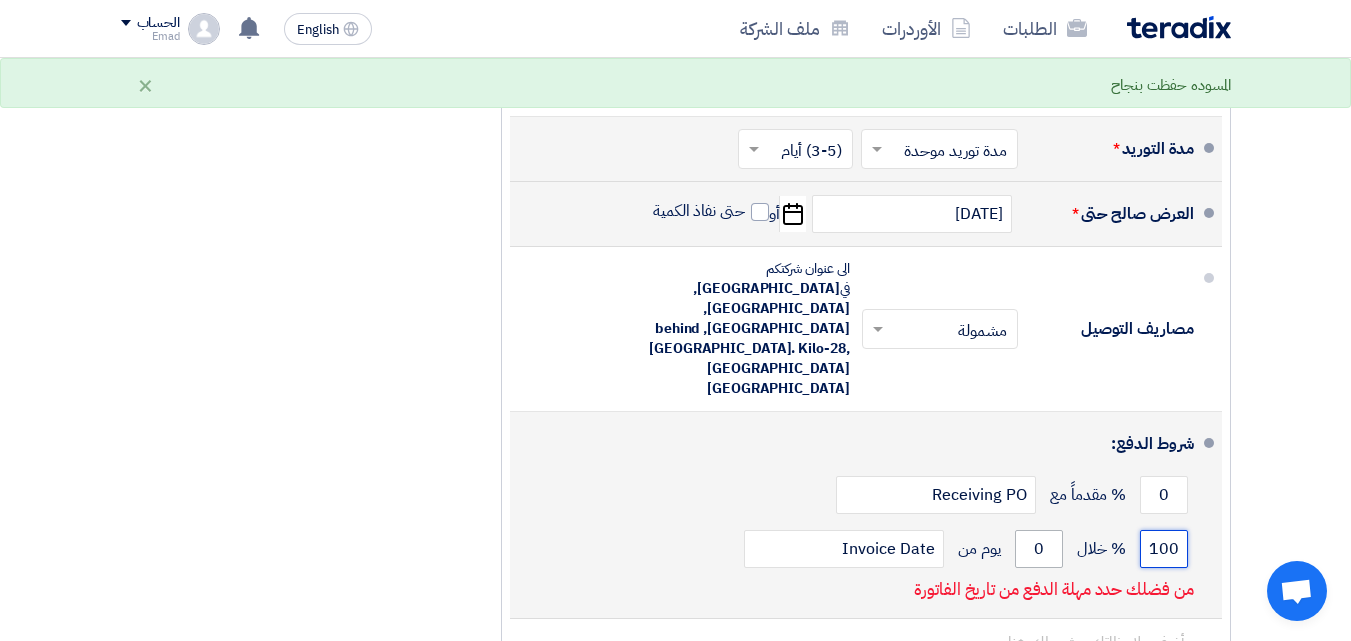 type on "100" 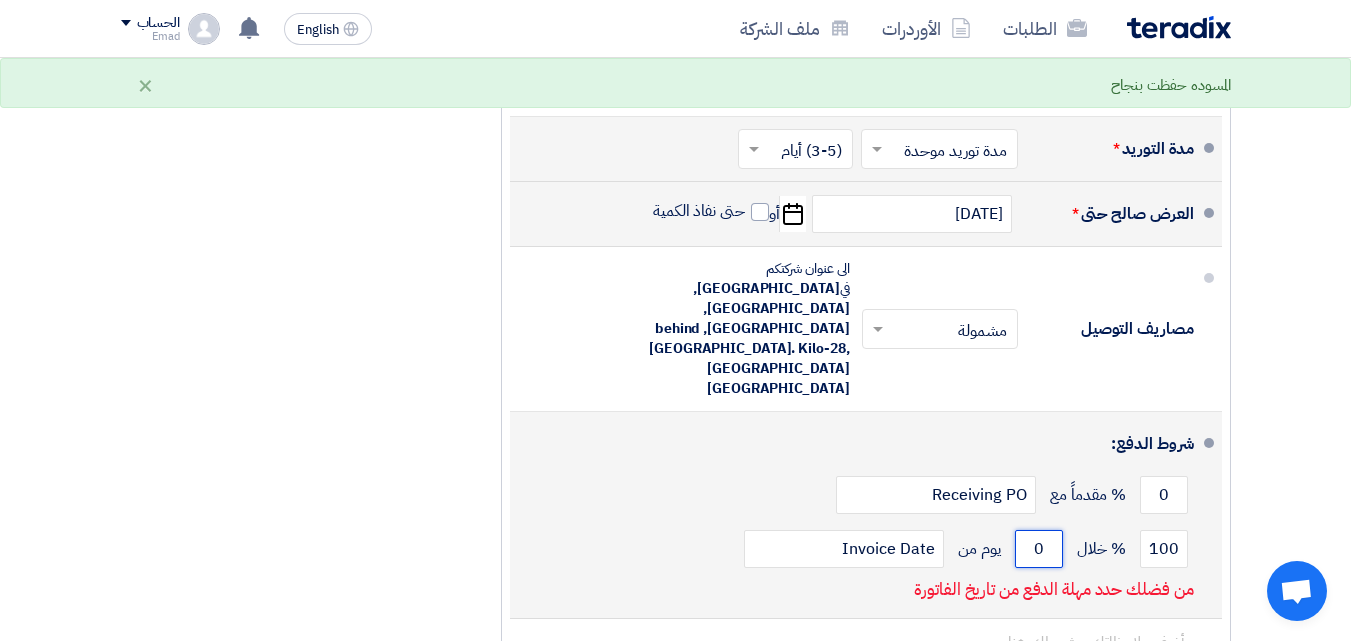 click on "0" 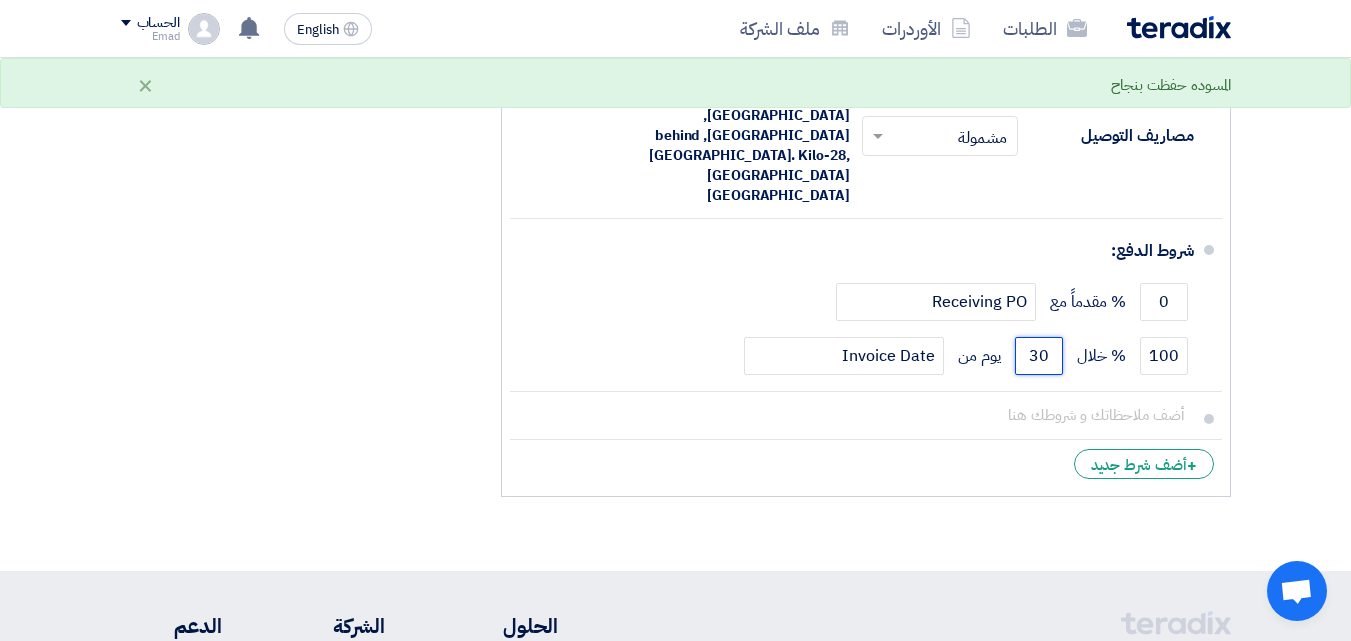 scroll, scrollTop: 3154, scrollLeft: 0, axis: vertical 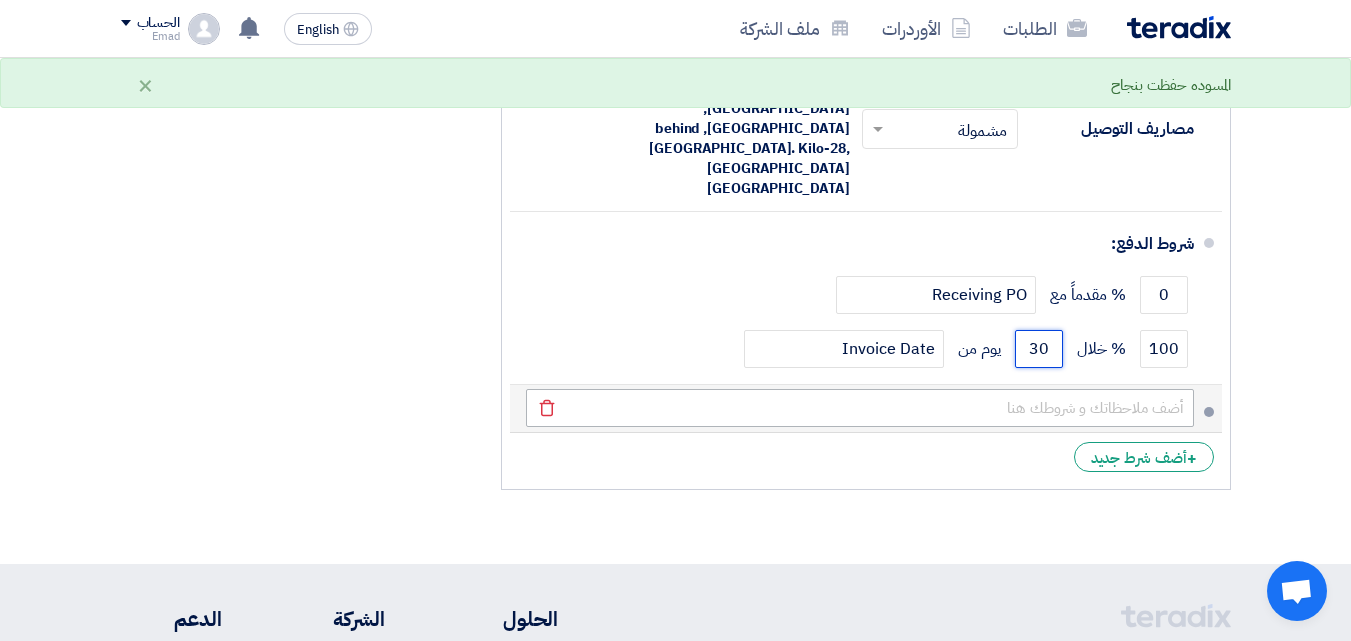 type on "30" 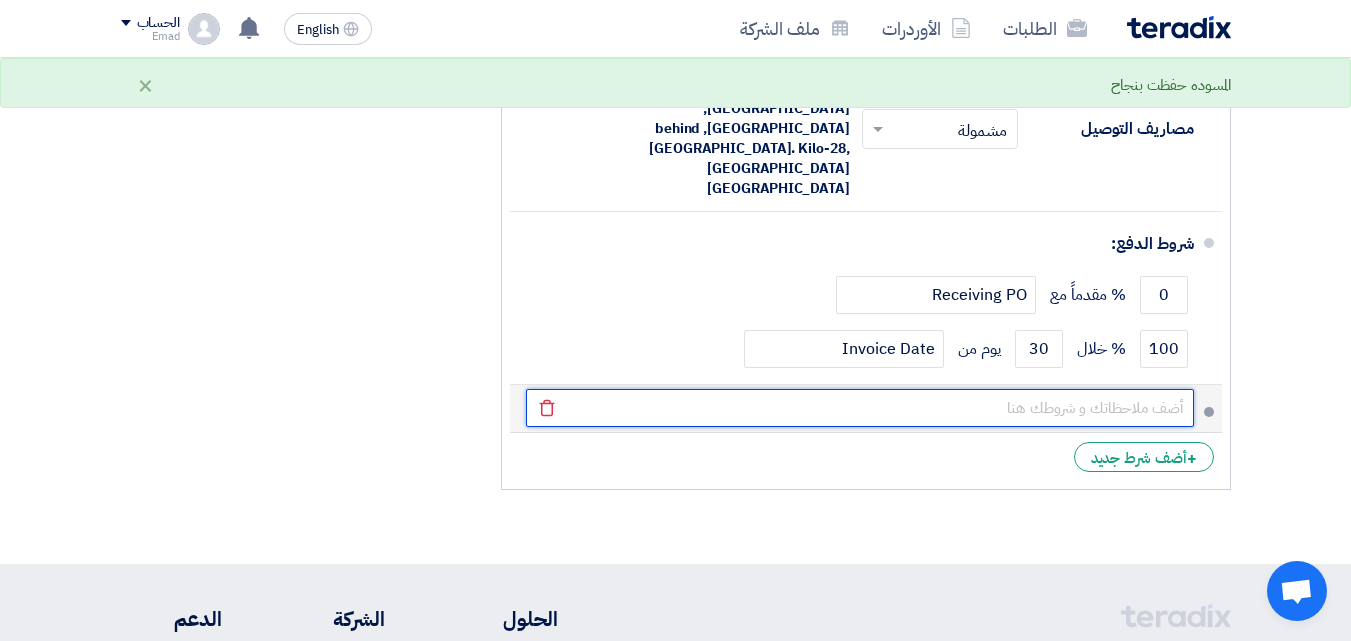 click 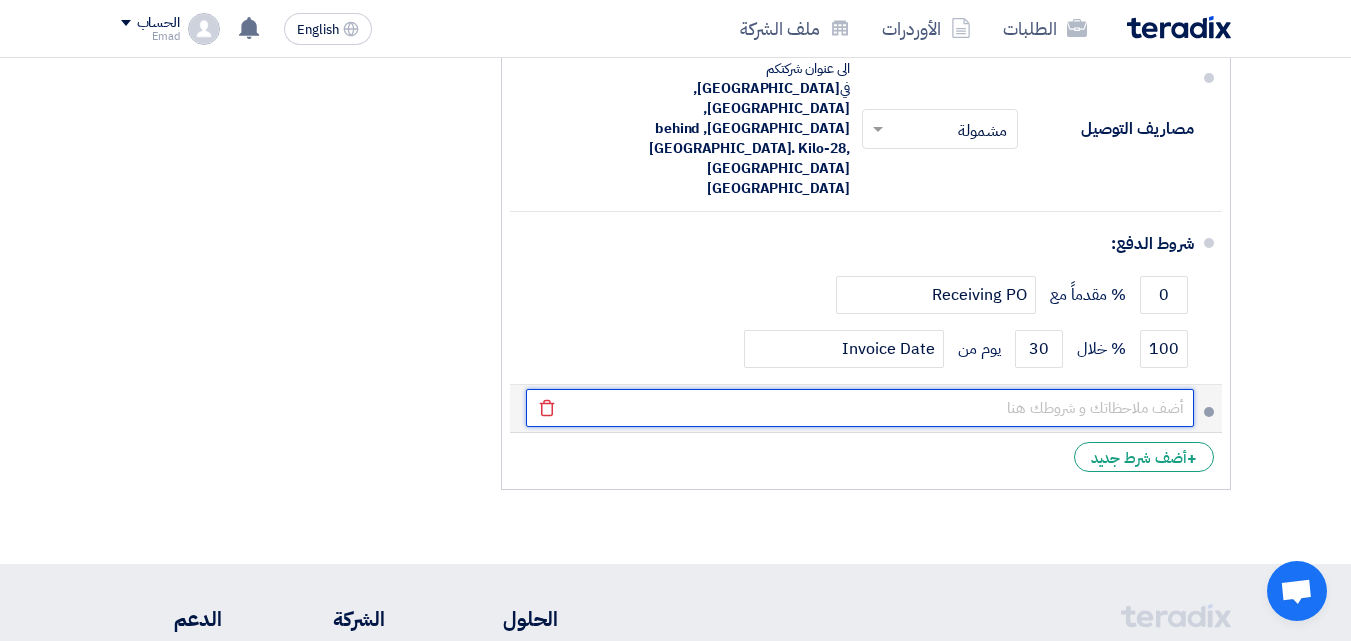 type on "T" 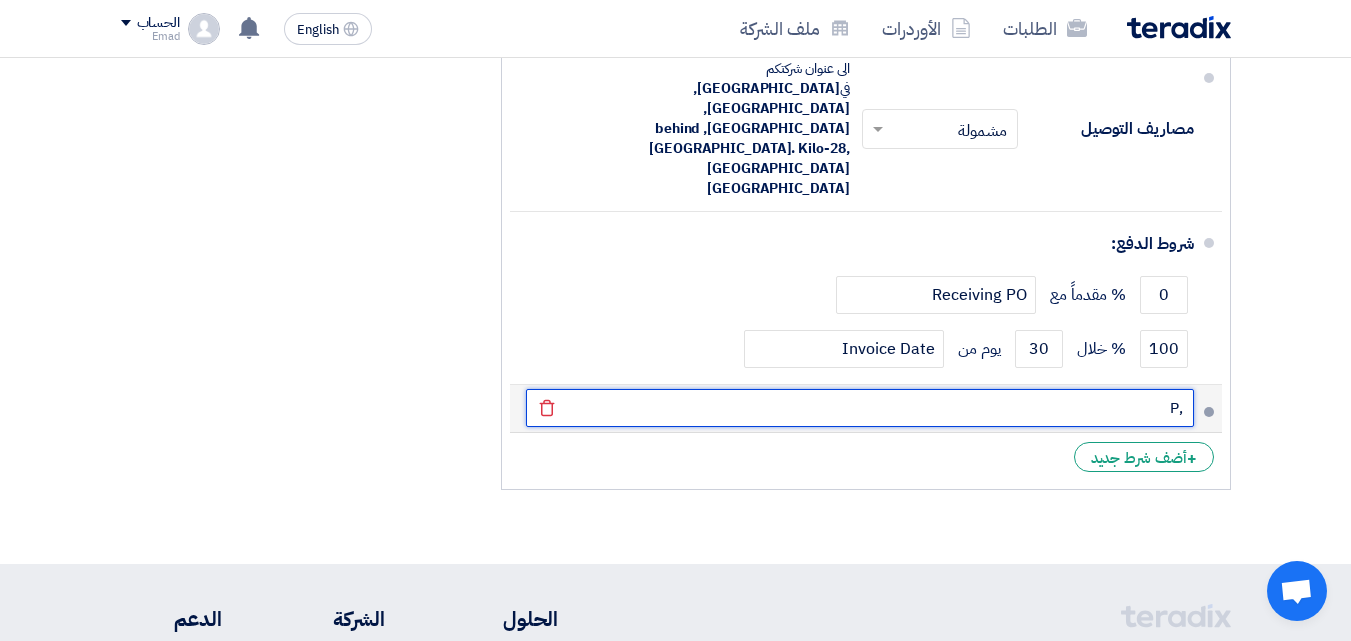 type on "," 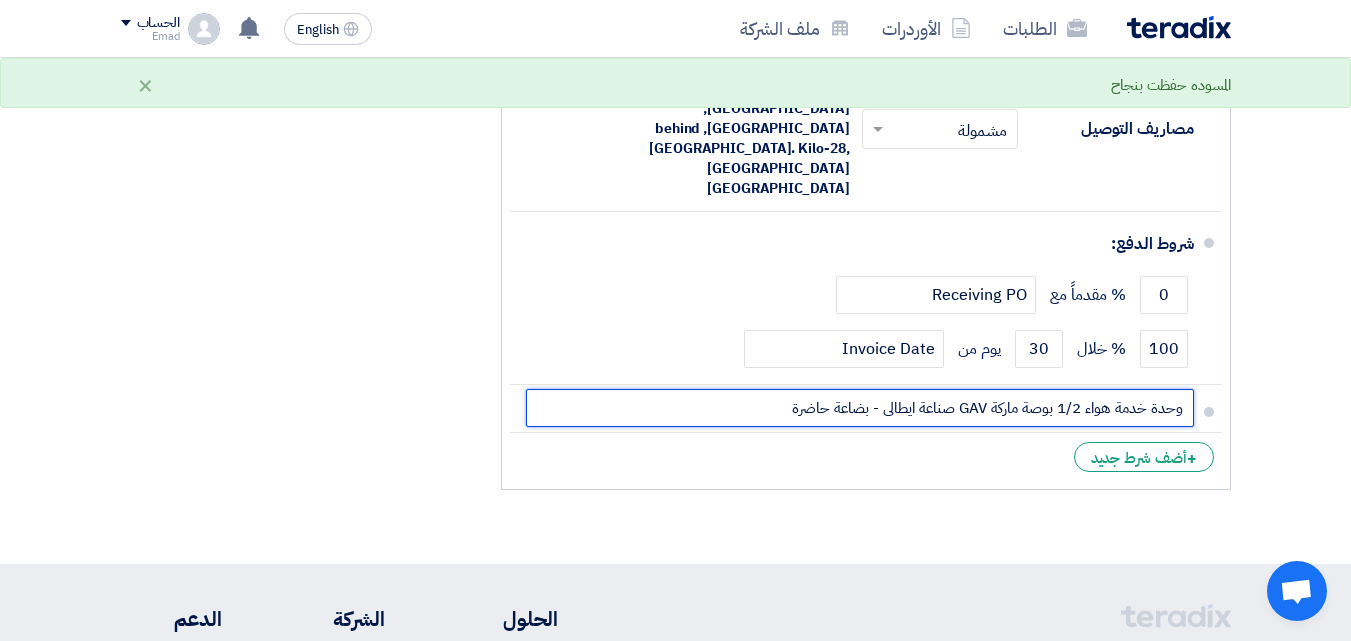 type on "وحدة خدمة هواء 1/2 بوصة ماركة GAV صناعة ايطالى - بضاعة حاضرة" 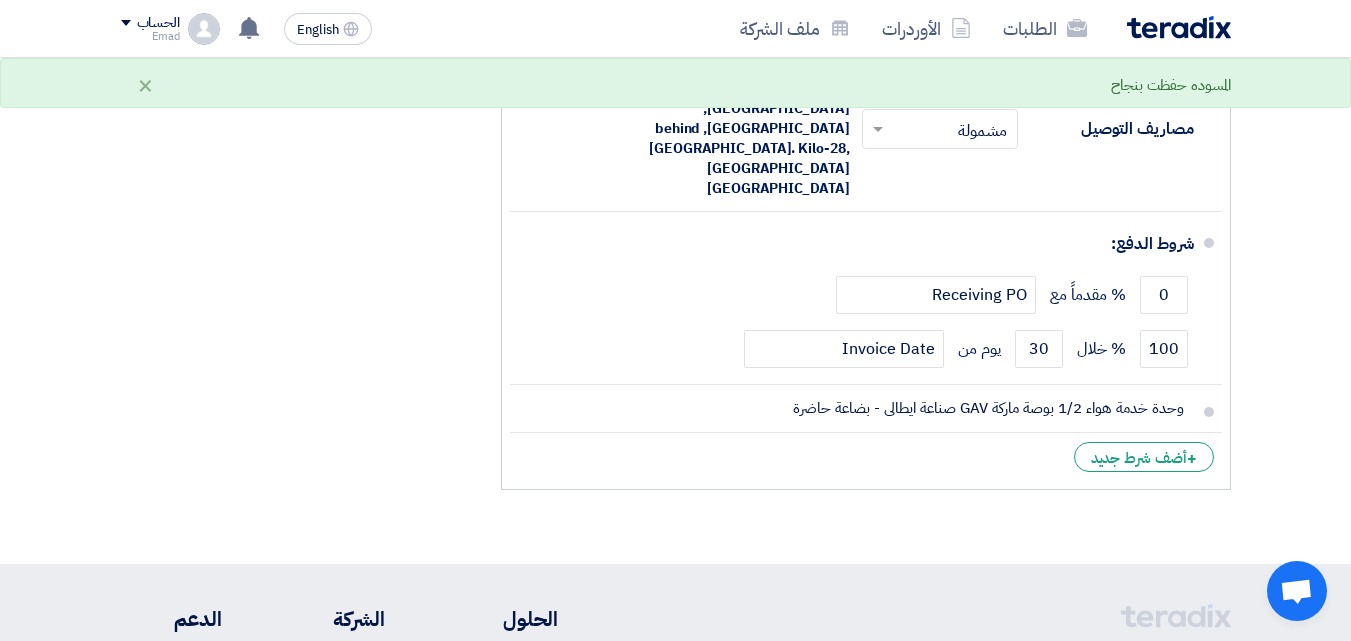 click on "تفاصيل الطلب
#
الكود/الموديل
البيان/الوصف
الكمية/العدد
سعر الوحدة (EGP)
الضرائب
+
'Select taxes...
14% -VAT" 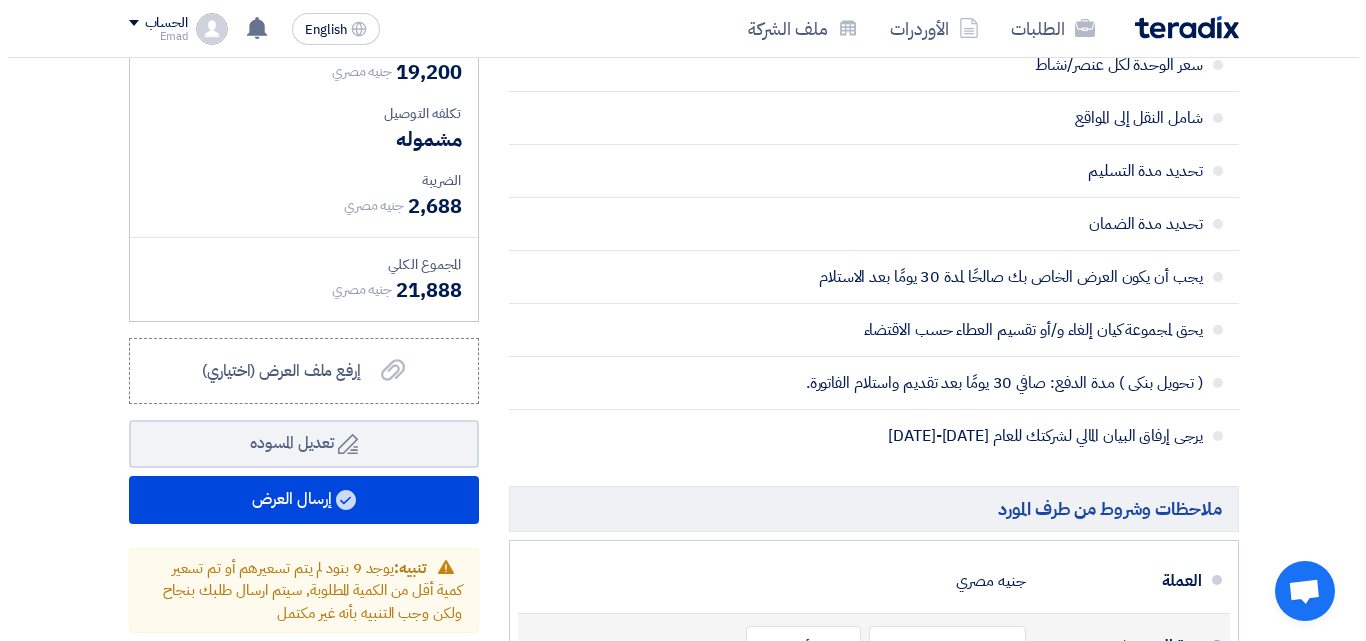 scroll, scrollTop: 2740, scrollLeft: 0, axis: vertical 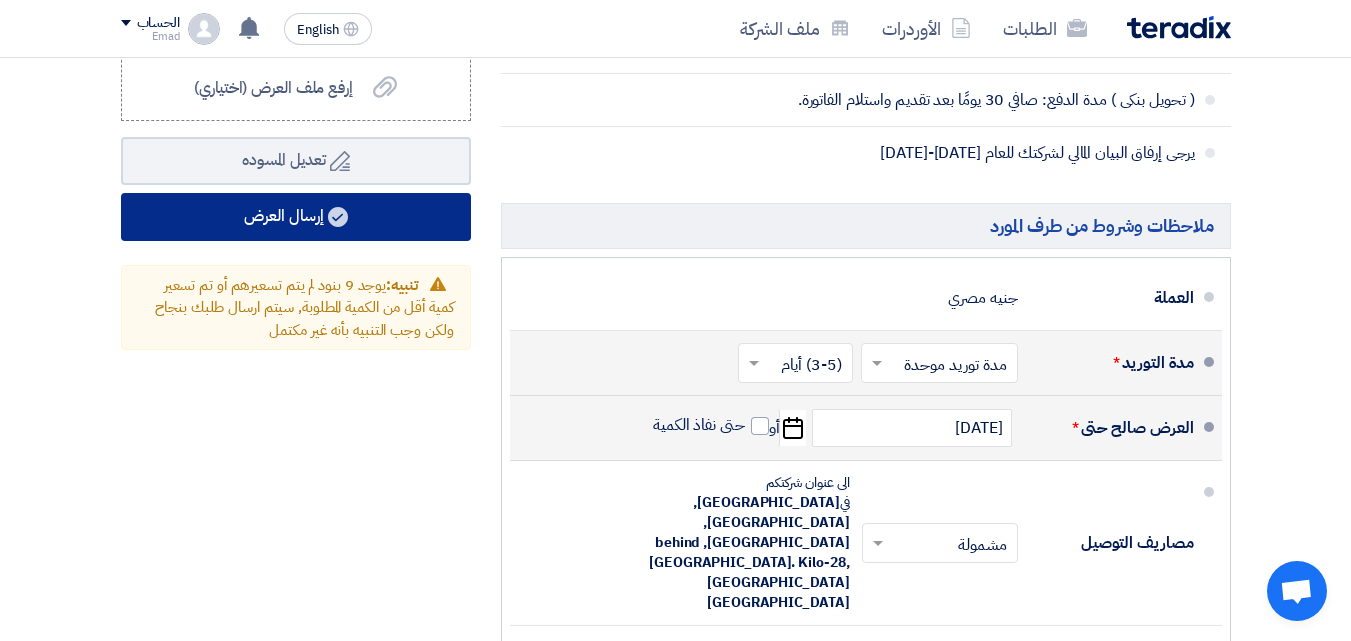 click on "إرسال العرض" 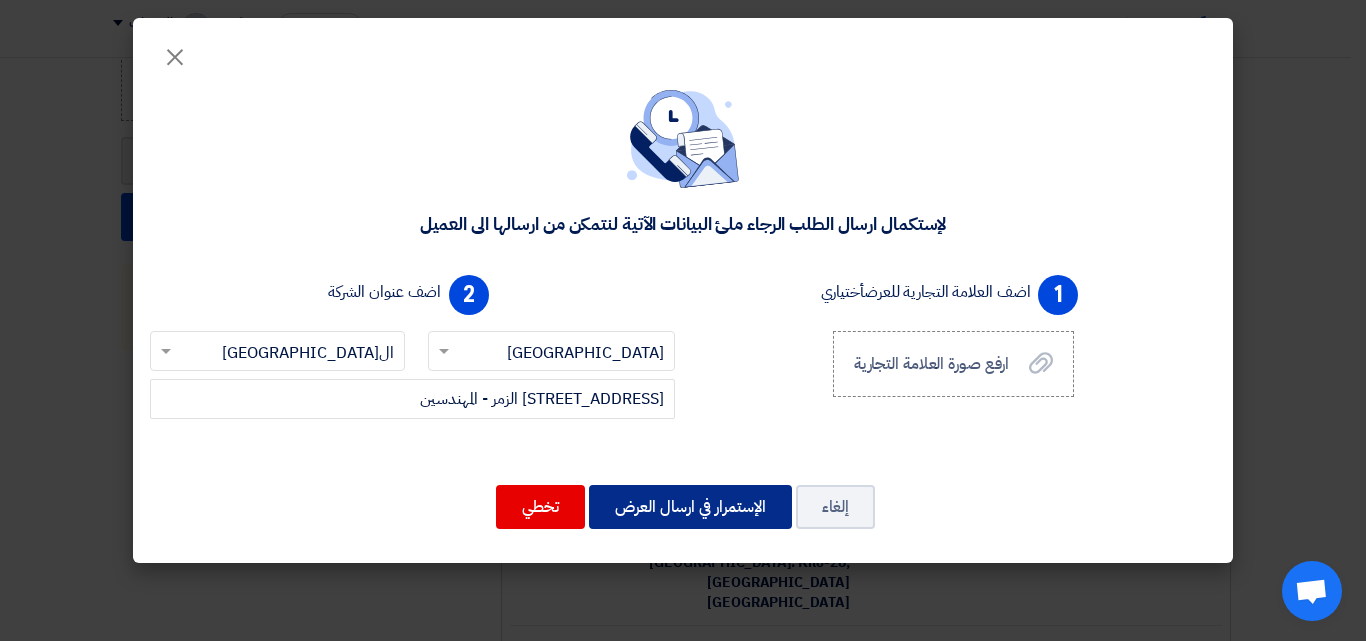click on "الإستمرار في ارسال العرض" 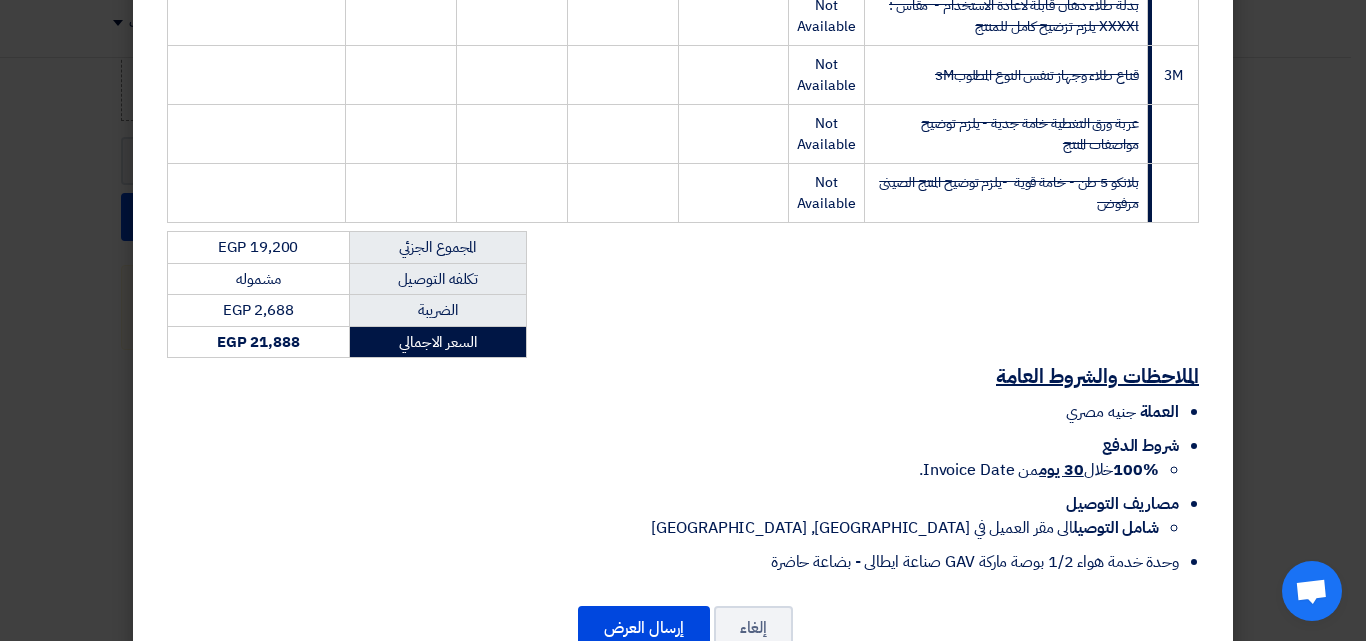 scroll, scrollTop: 850, scrollLeft: 0, axis: vertical 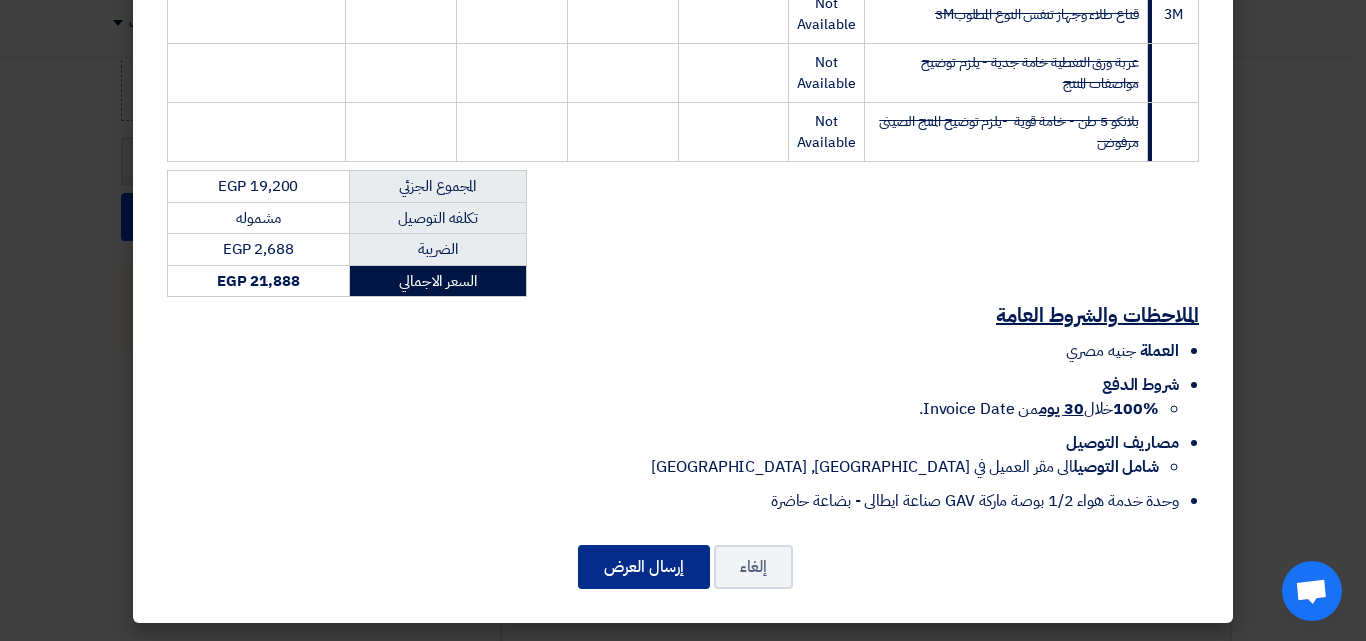 click on "إرسال العرض" 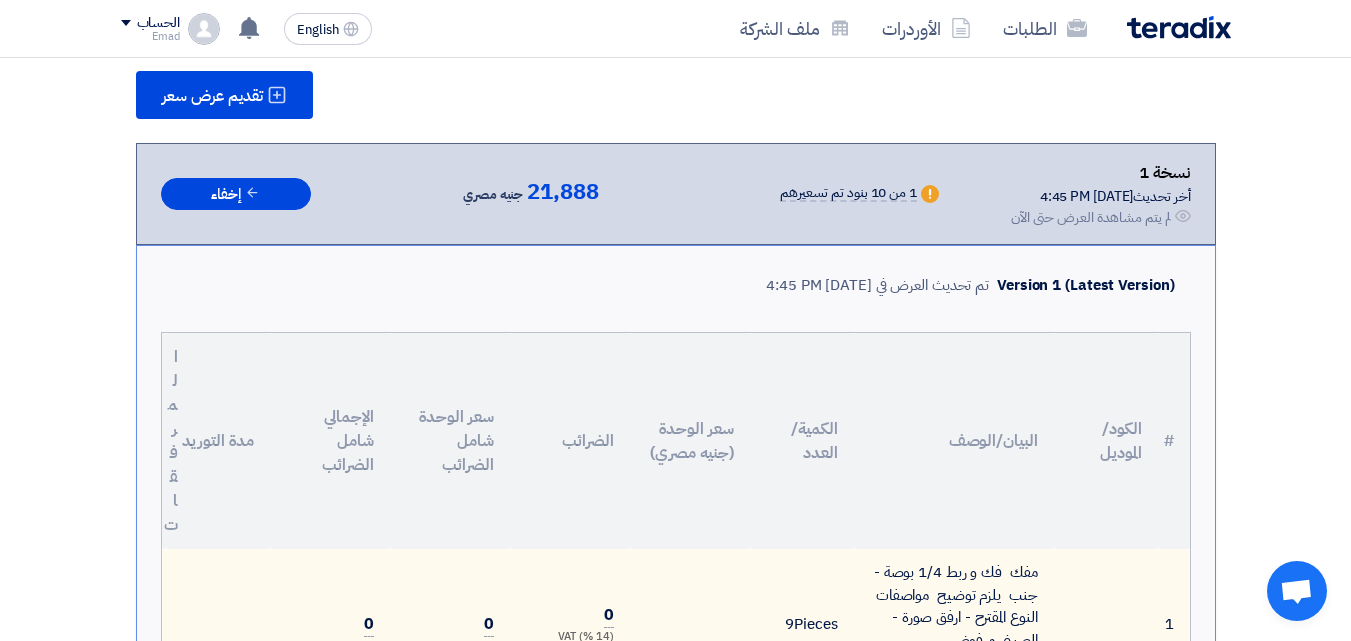 scroll, scrollTop: 2594, scrollLeft: 0, axis: vertical 